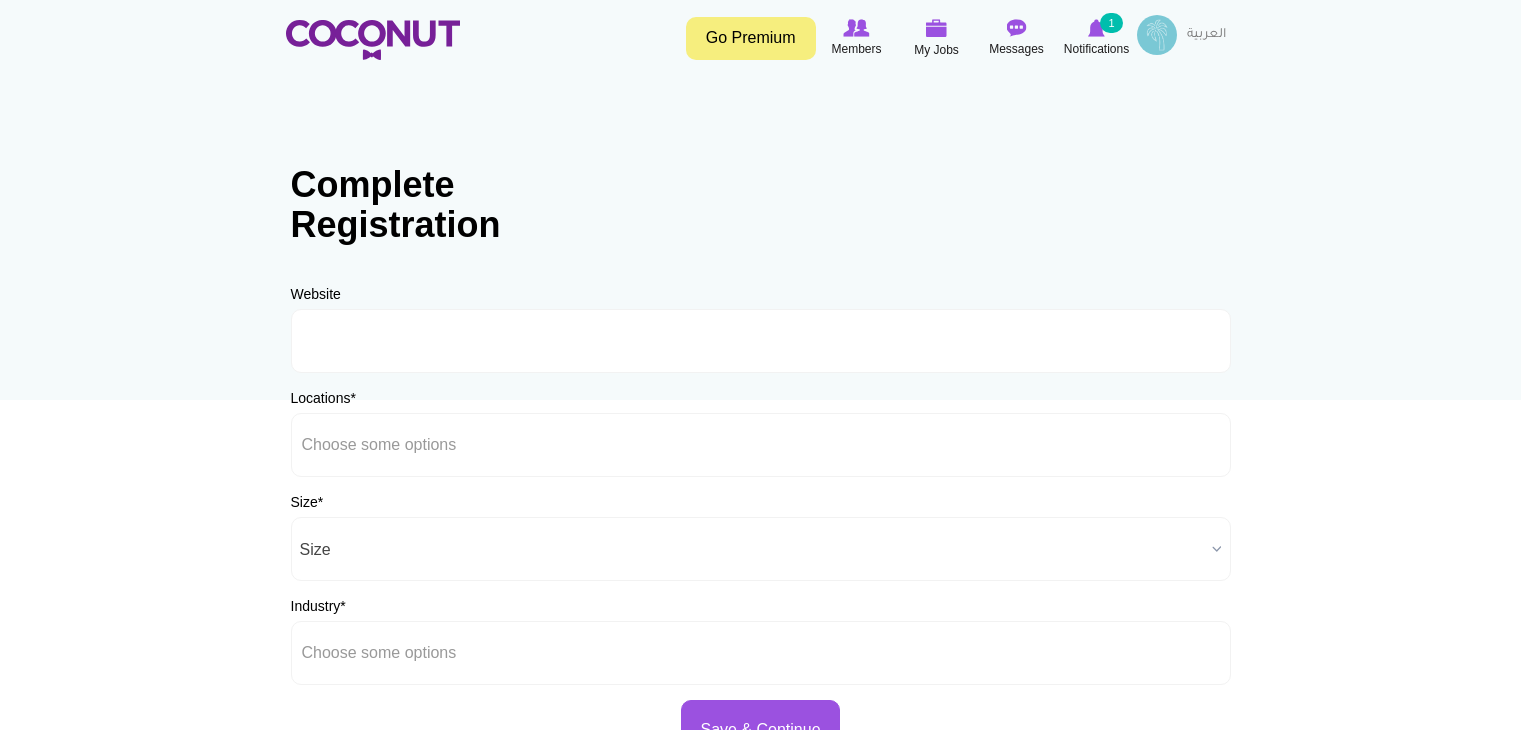 scroll, scrollTop: 0, scrollLeft: 0, axis: both 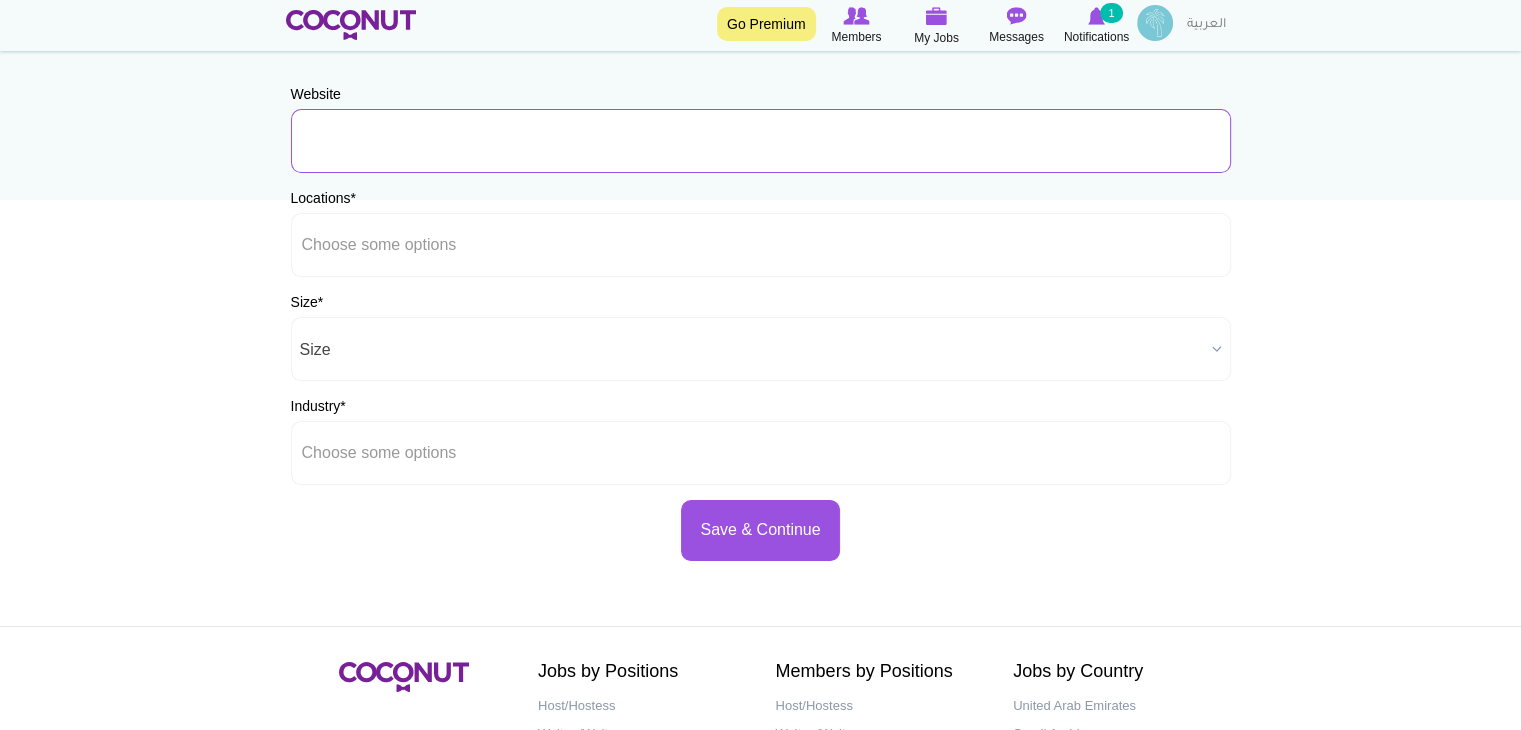 click on "URL" at bounding box center (761, 141) 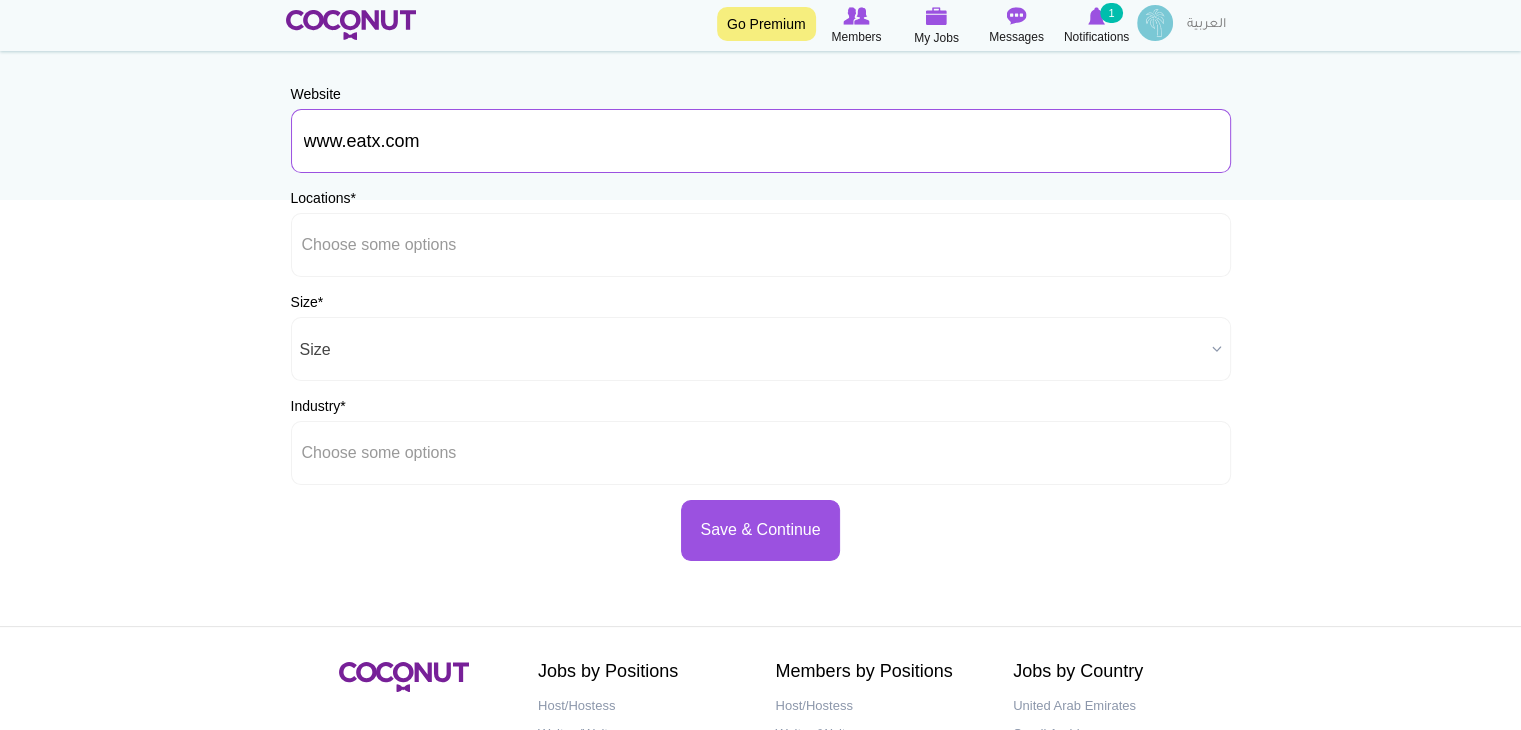 type on "www.eatx.com" 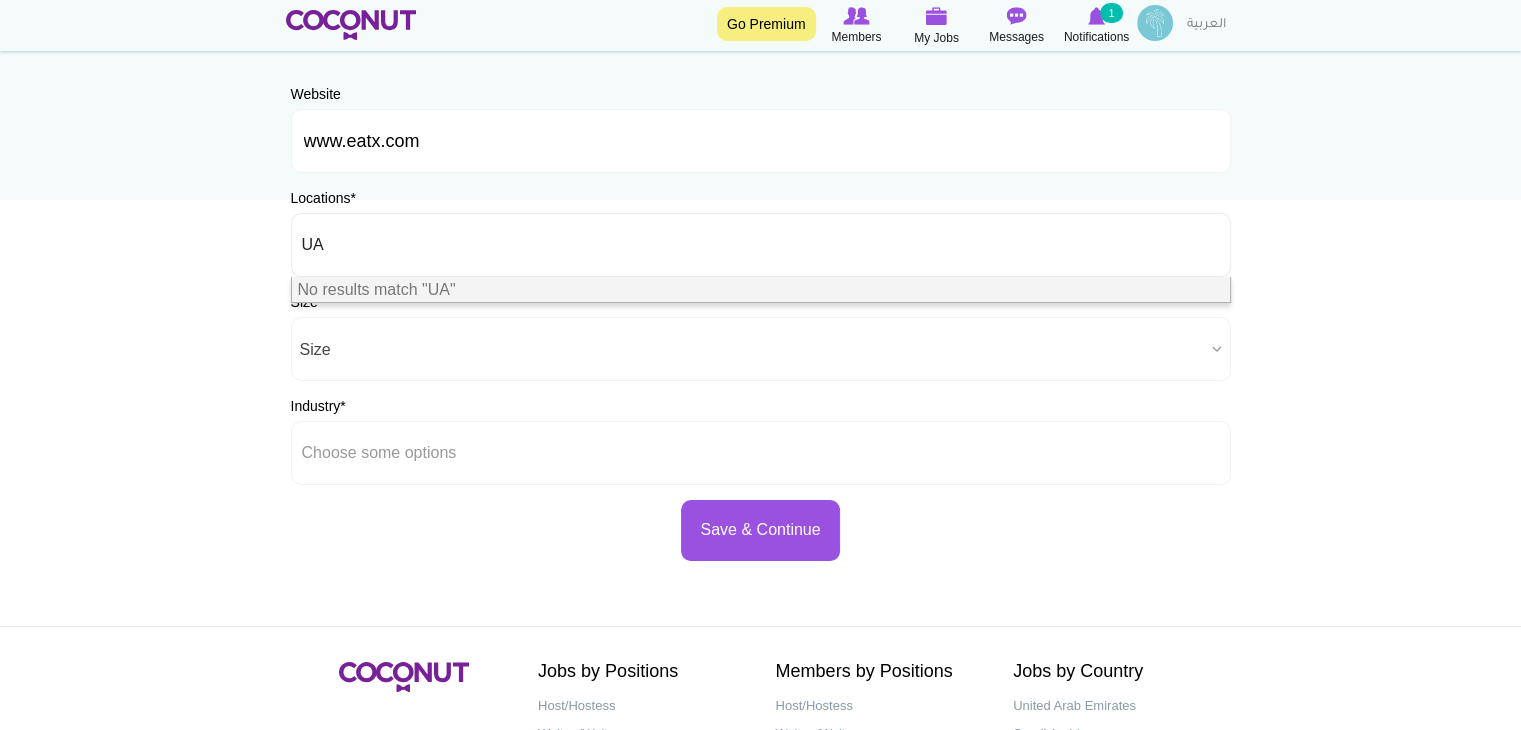 type on "U" 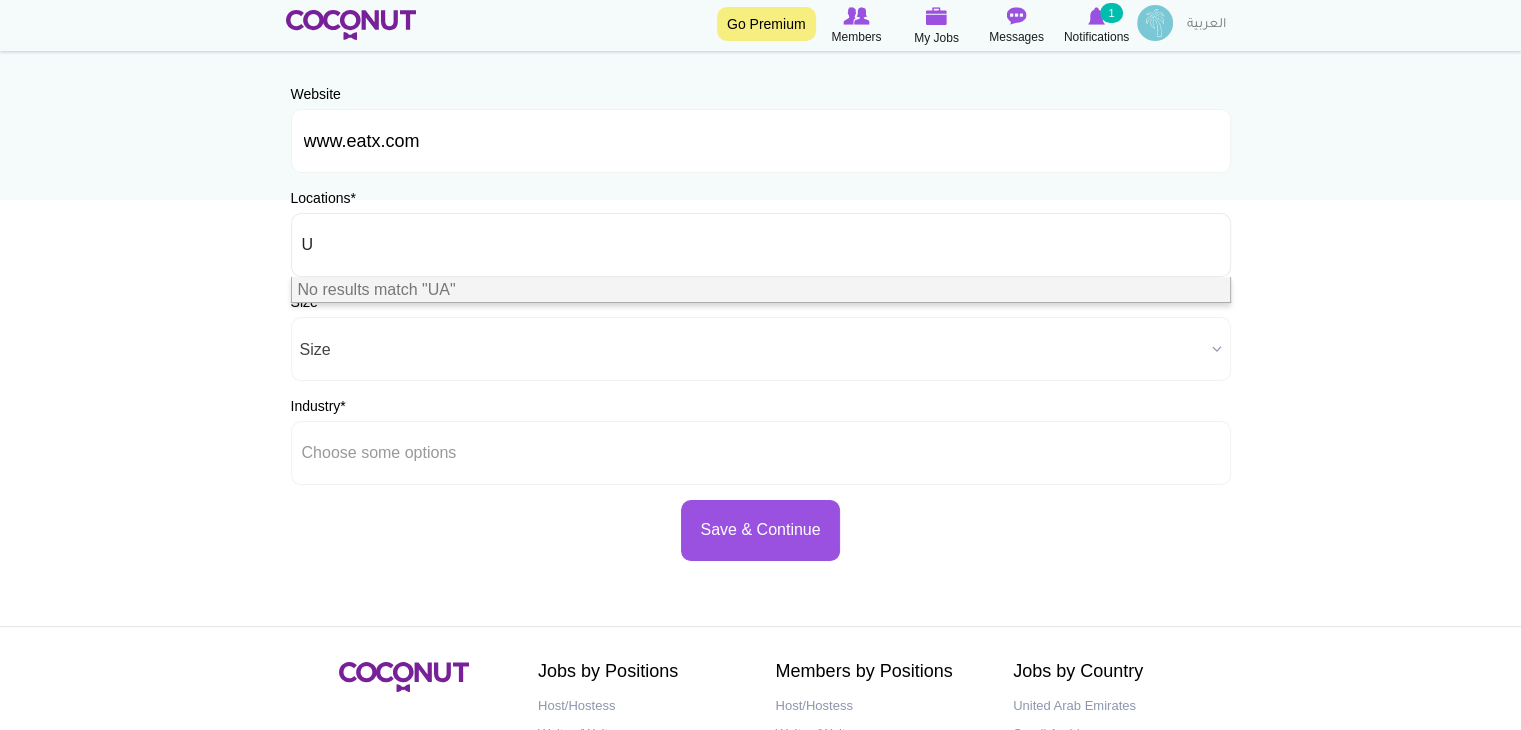 type 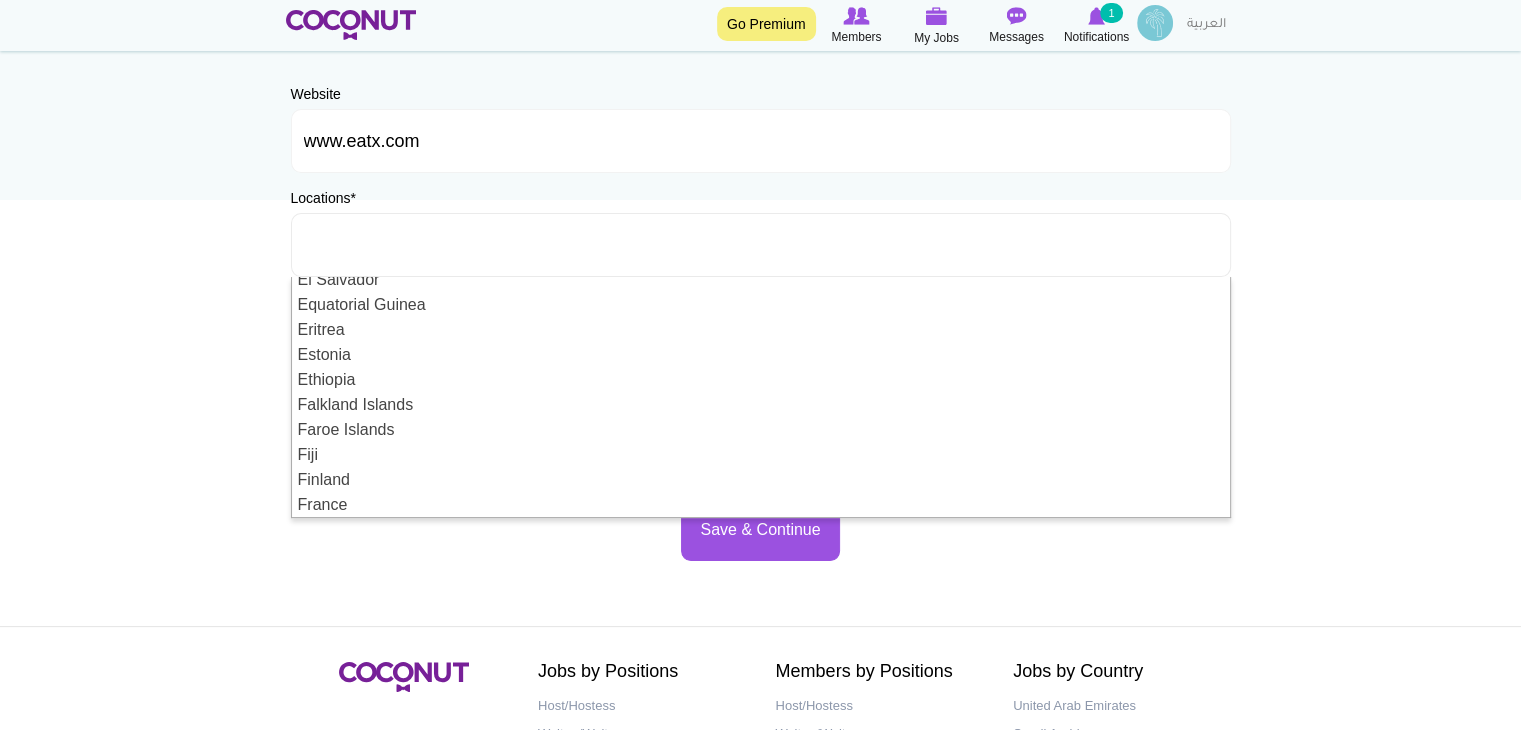 scroll, scrollTop: 1760, scrollLeft: 0, axis: vertical 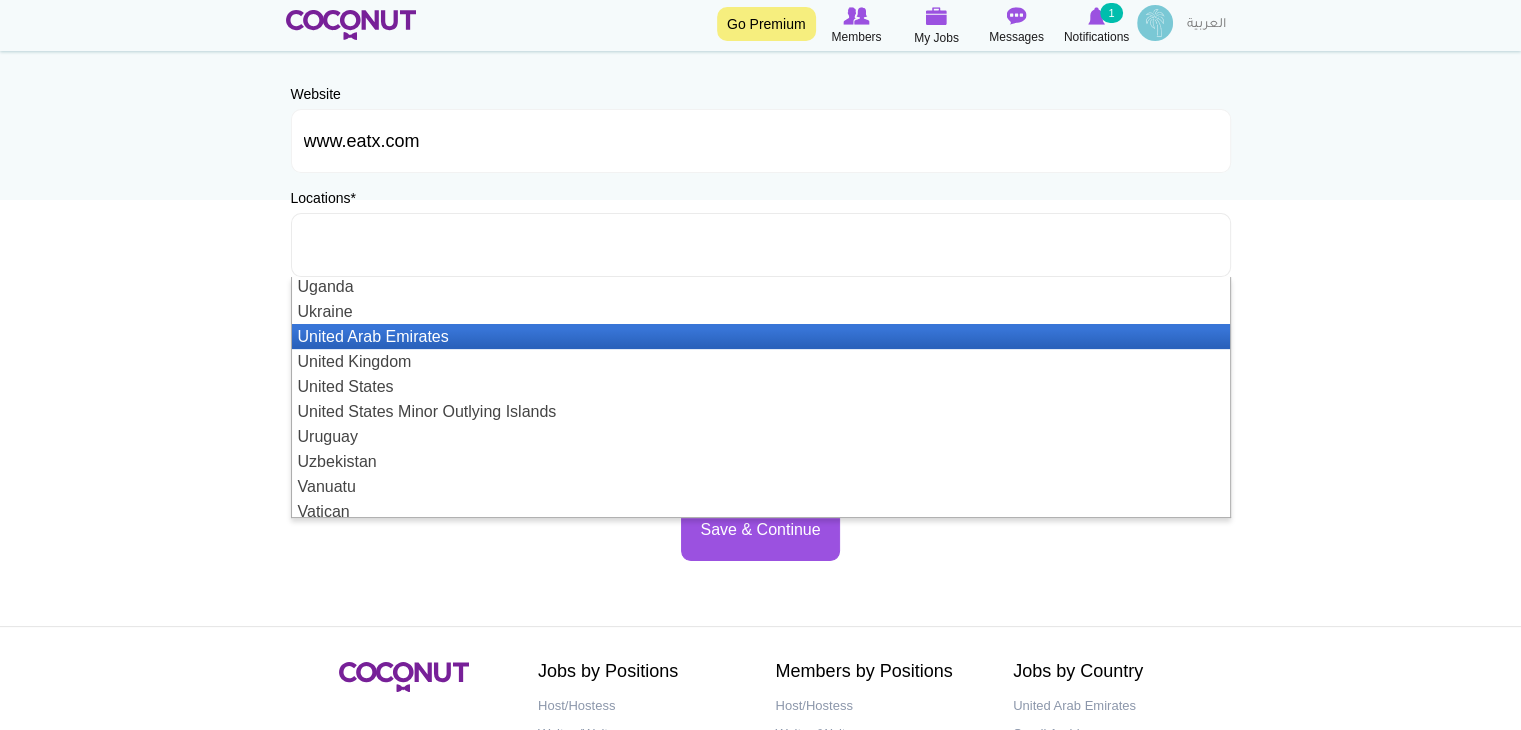 click on "United Arab Emirates" at bounding box center [761, 336] 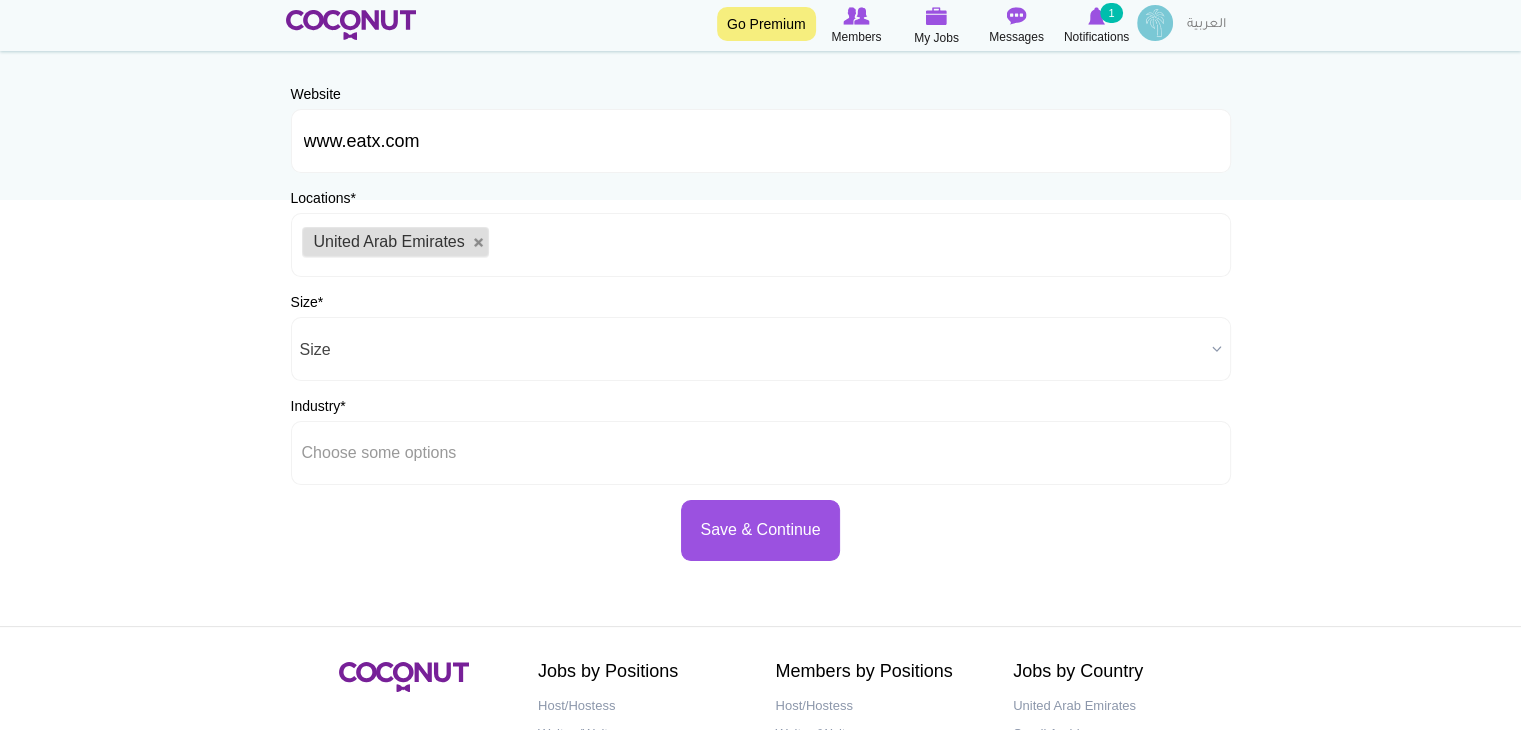 scroll, scrollTop: 0, scrollLeft: 0, axis: both 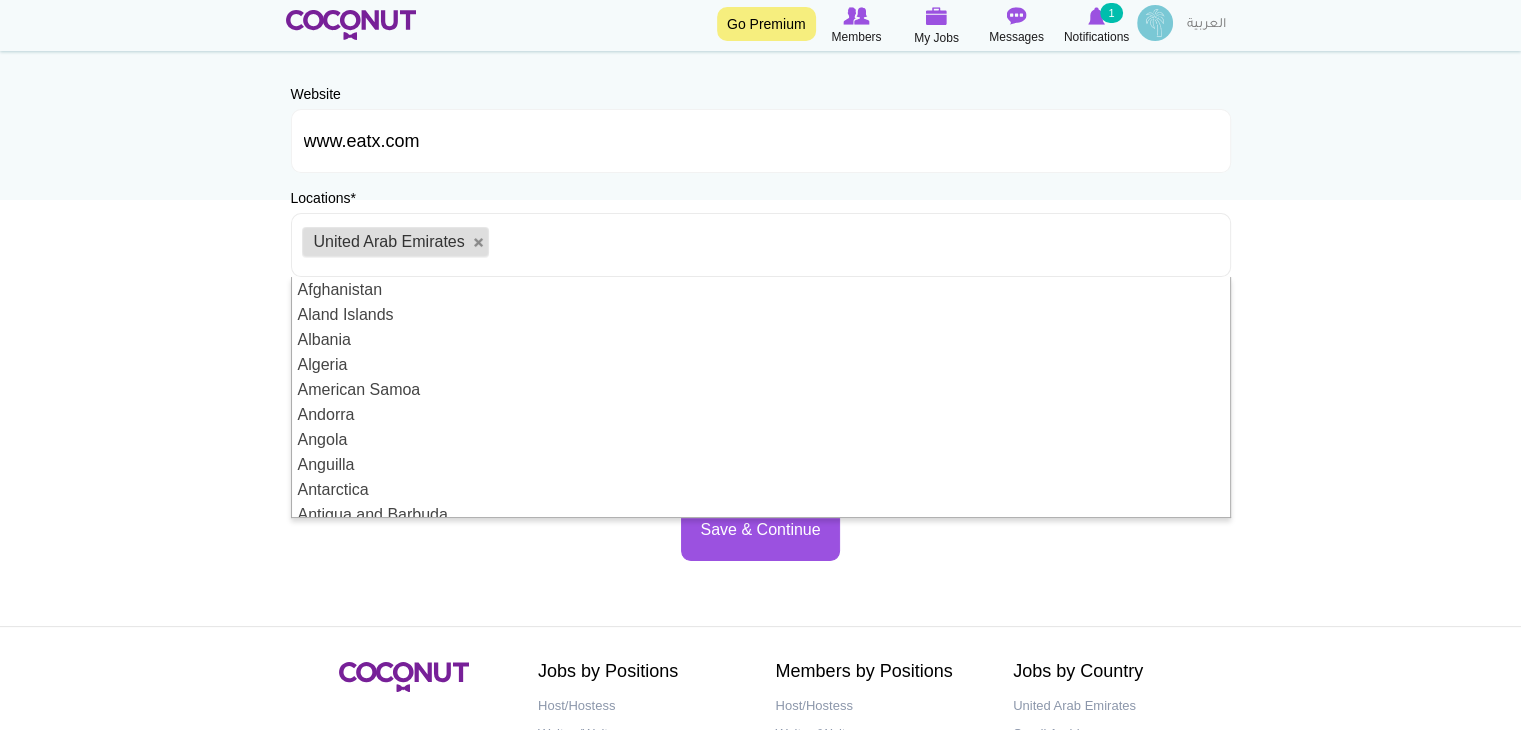 click on "Toggle navigation
Go Premium
Members
My Jobs
Post a Job
Messages
Notifications
1
Eatx LLC" at bounding box center [760, 374] 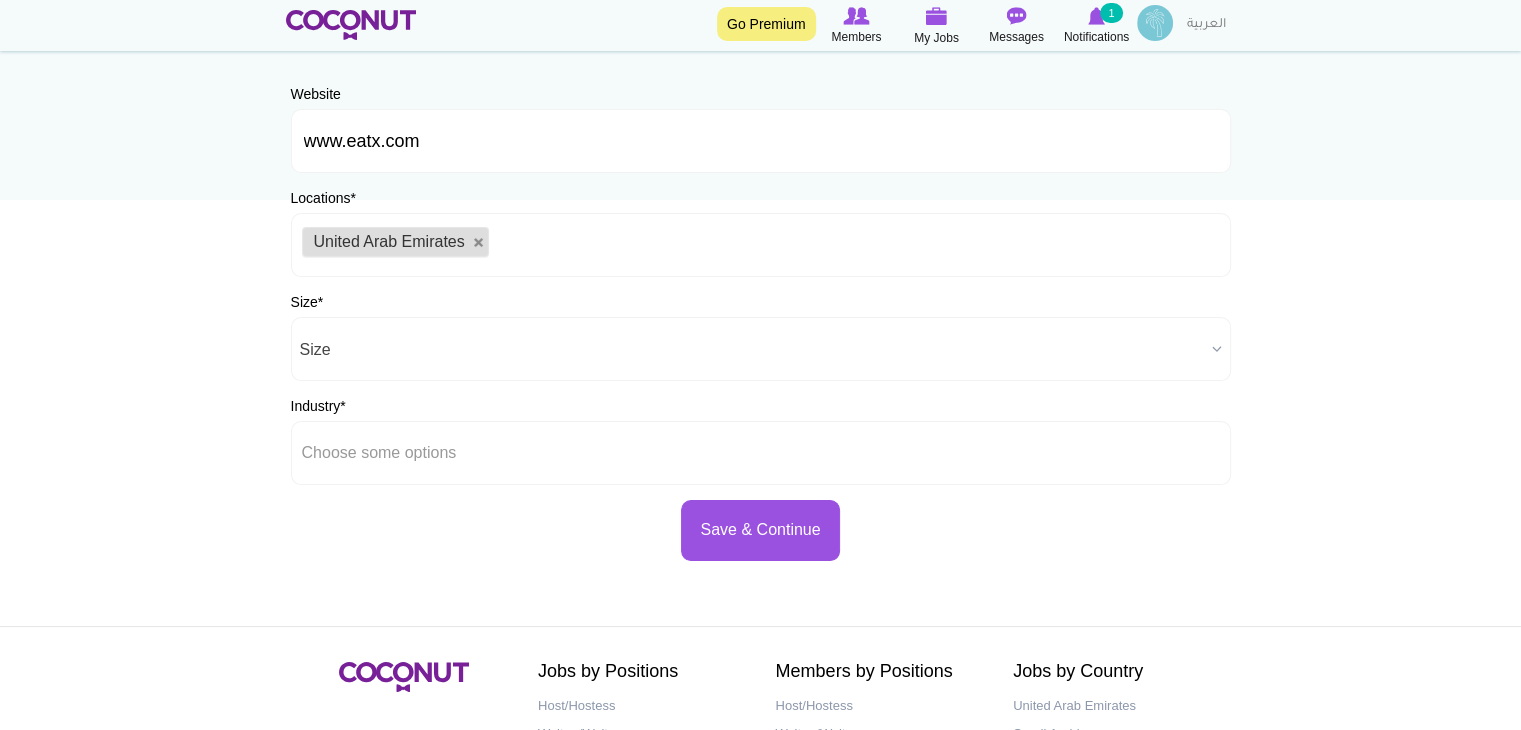click on "Size" at bounding box center [752, 350] 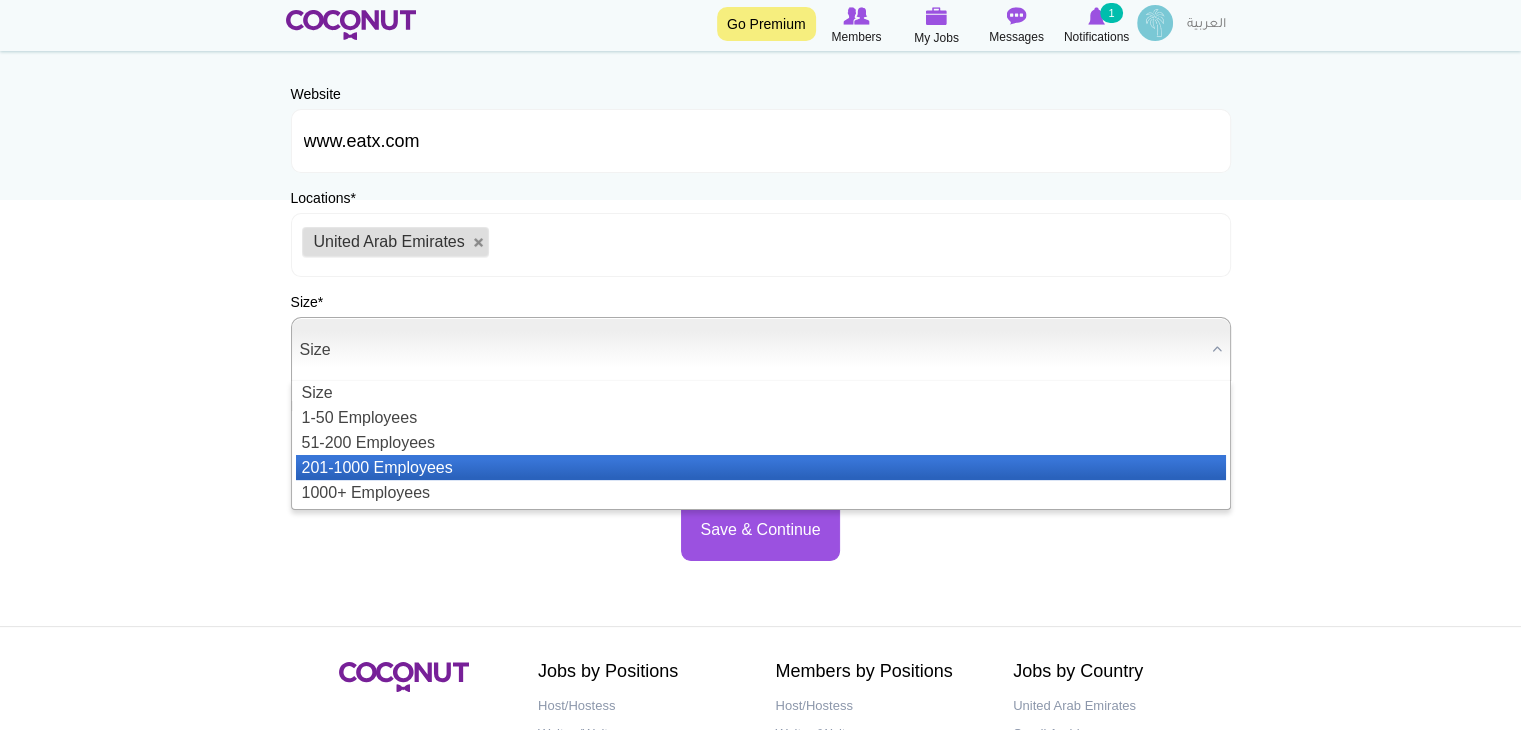 click on "201-1000 Employees" at bounding box center [761, 467] 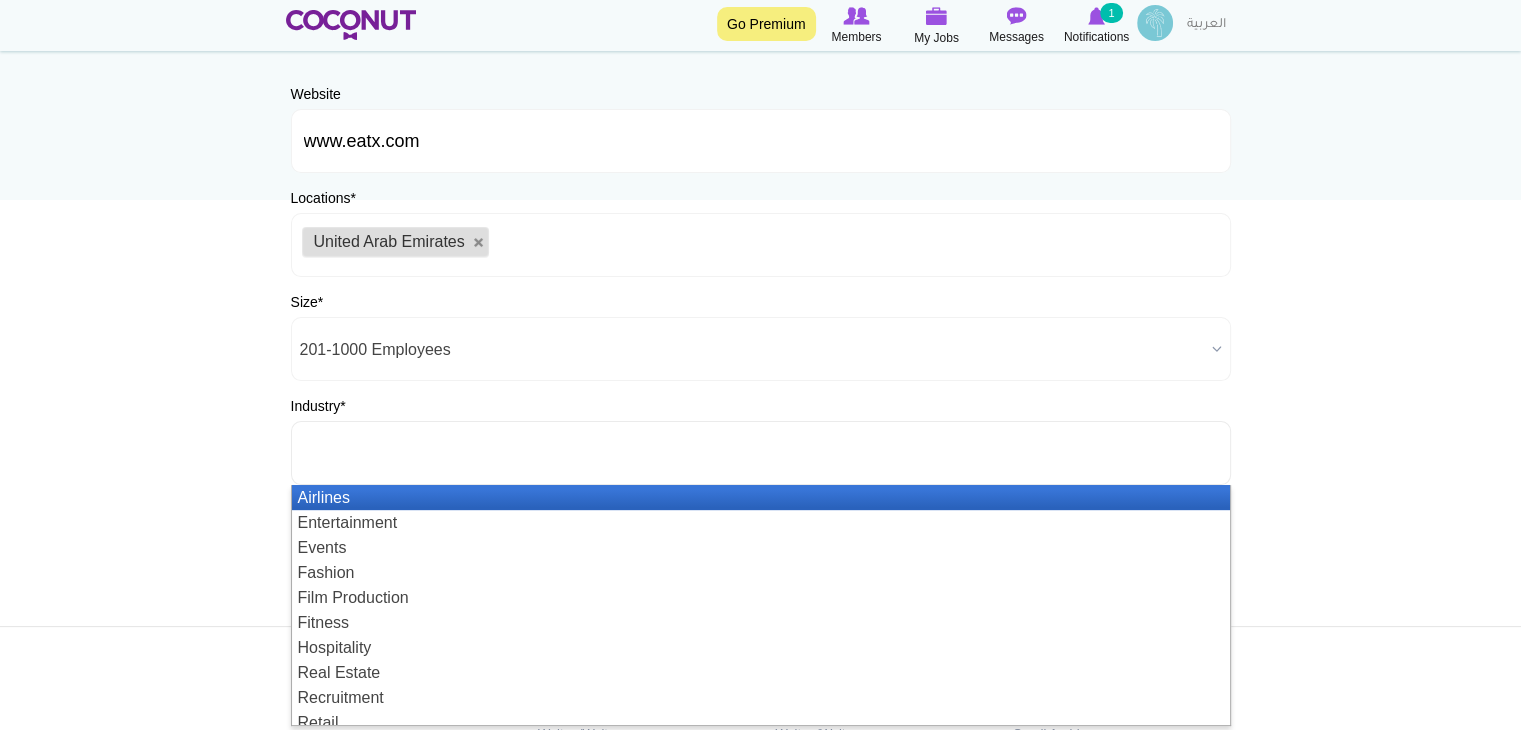click at bounding box center (392, 453) 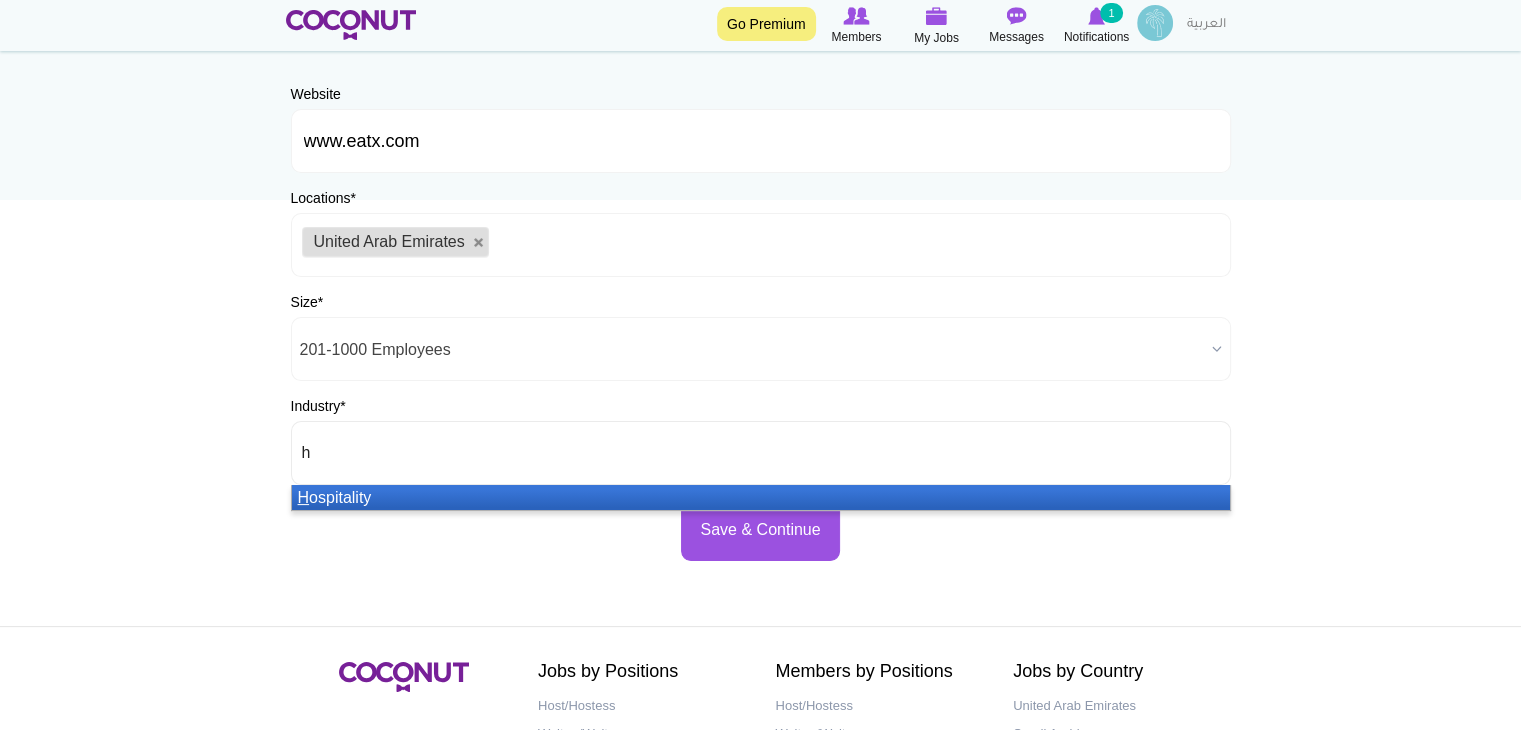 type on "h" 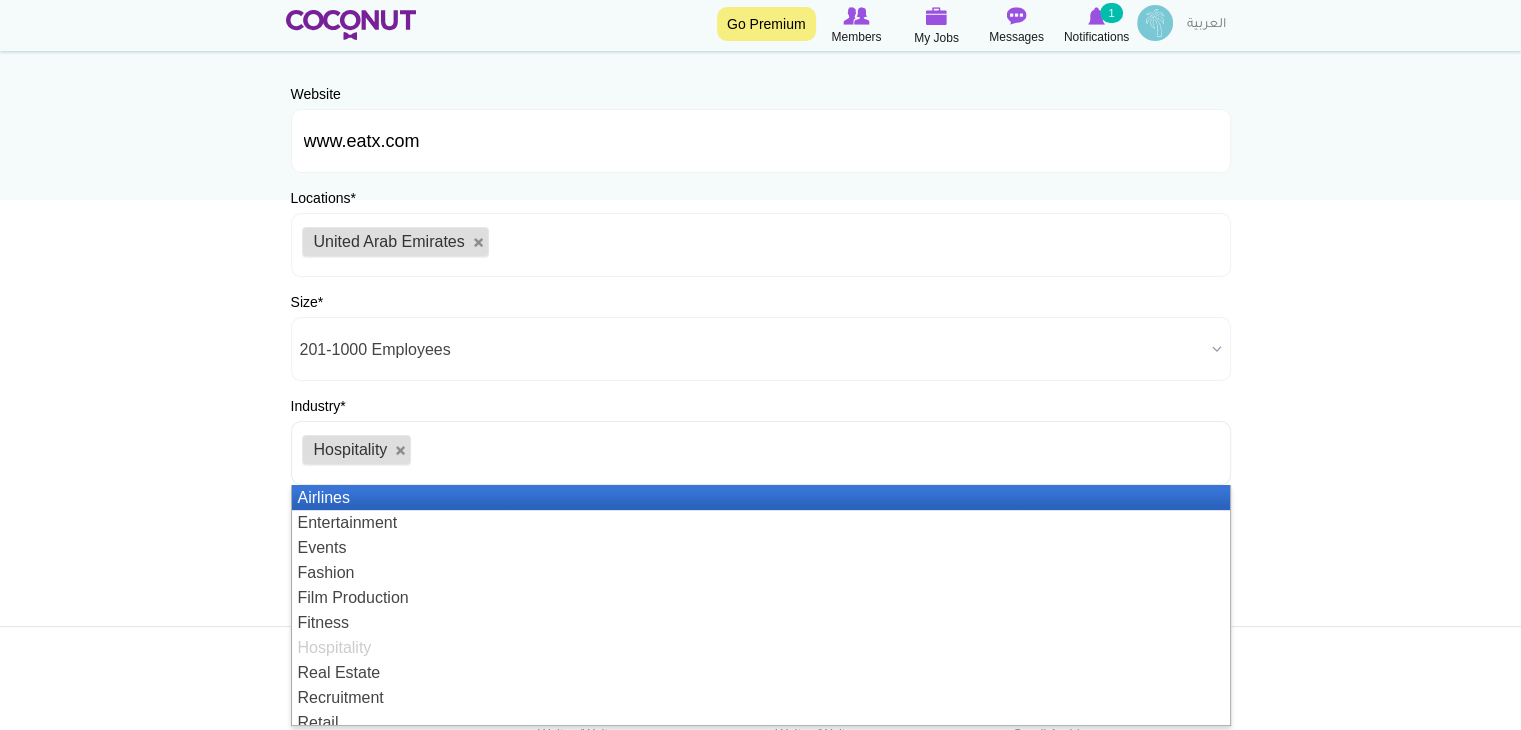 scroll, scrollTop: 60, scrollLeft: 0, axis: vertical 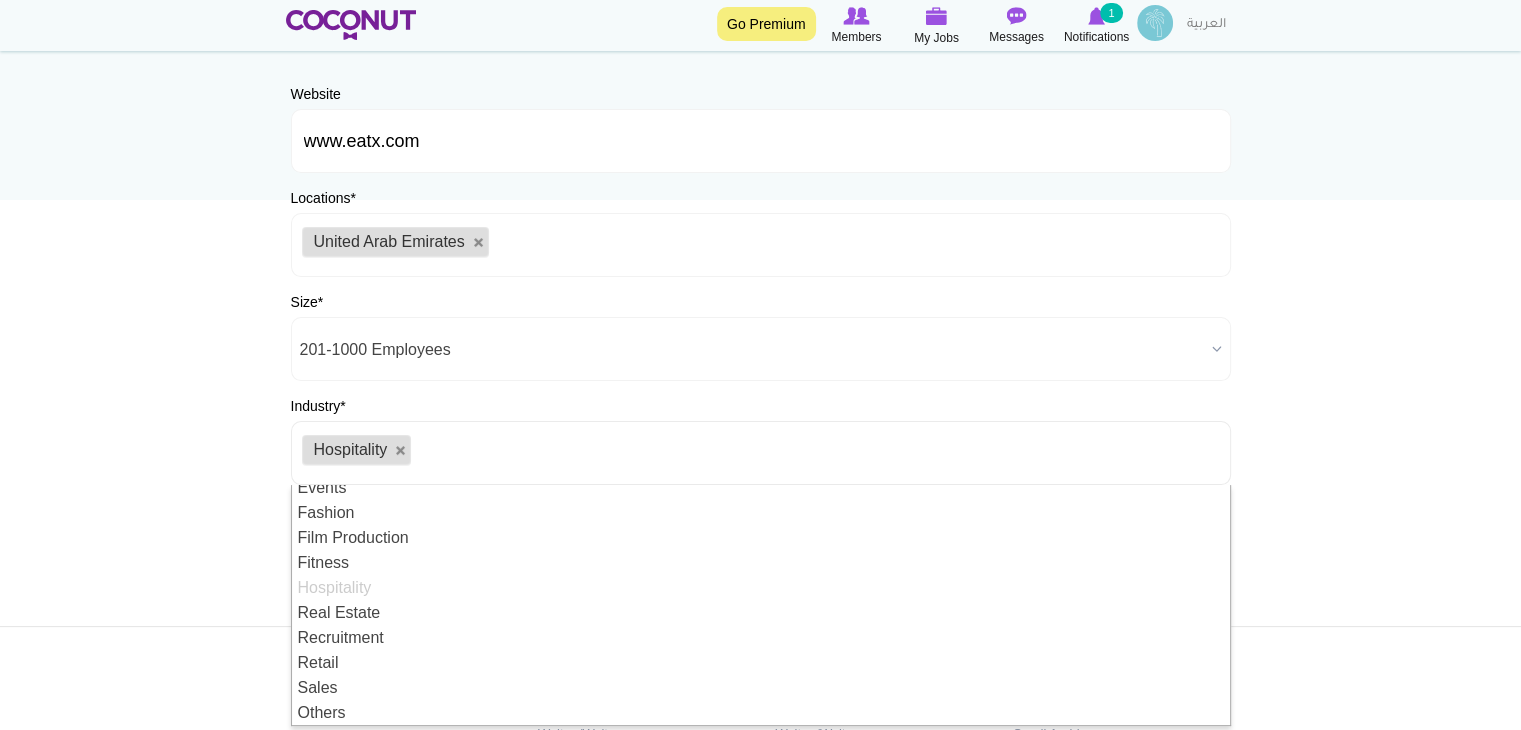 click on "Toggle navigation
Go Premium
Members
My Jobs
Post a Job
Messages
Notifications
1
Eatx LLC" at bounding box center [760, 374] 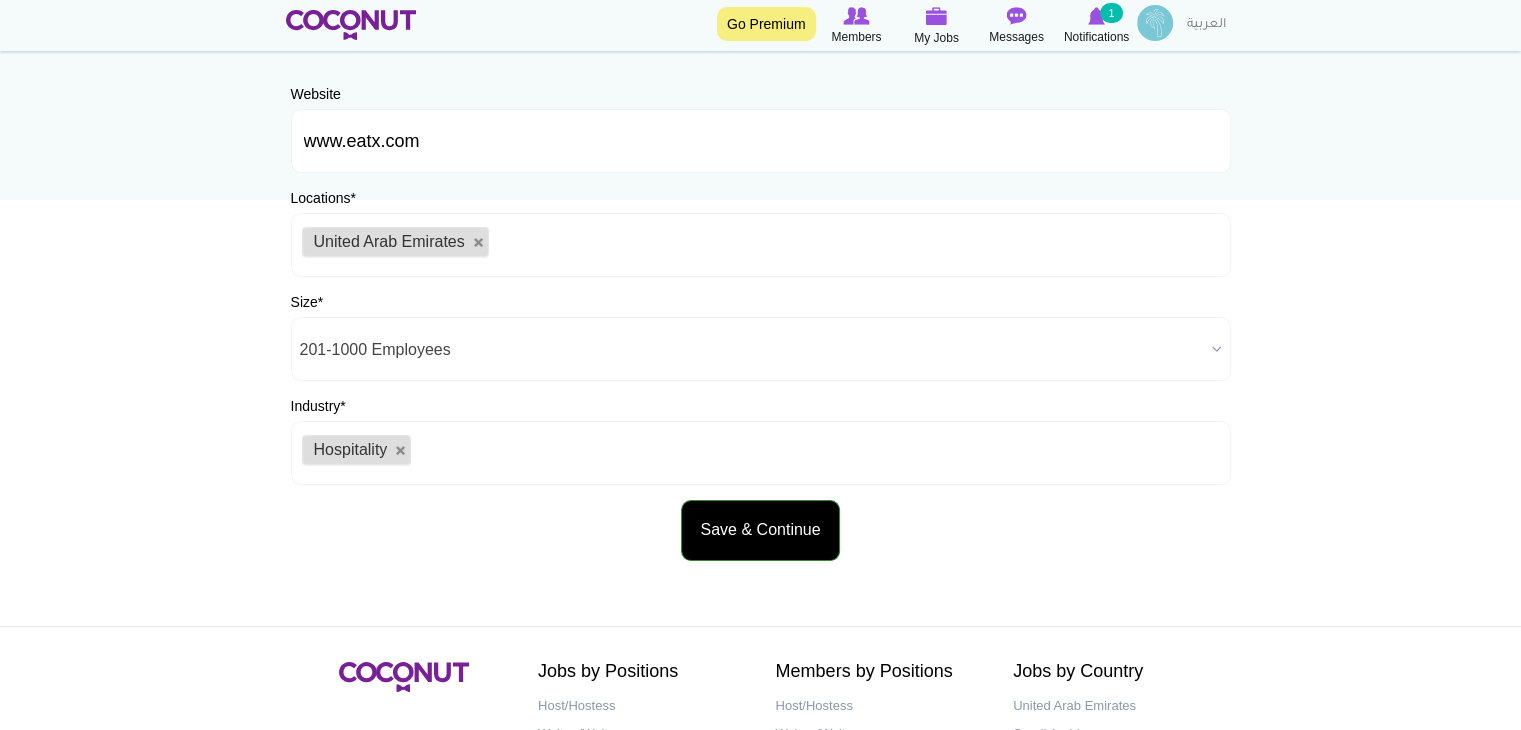 click on "Save & Continue" at bounding box center (760, 530) 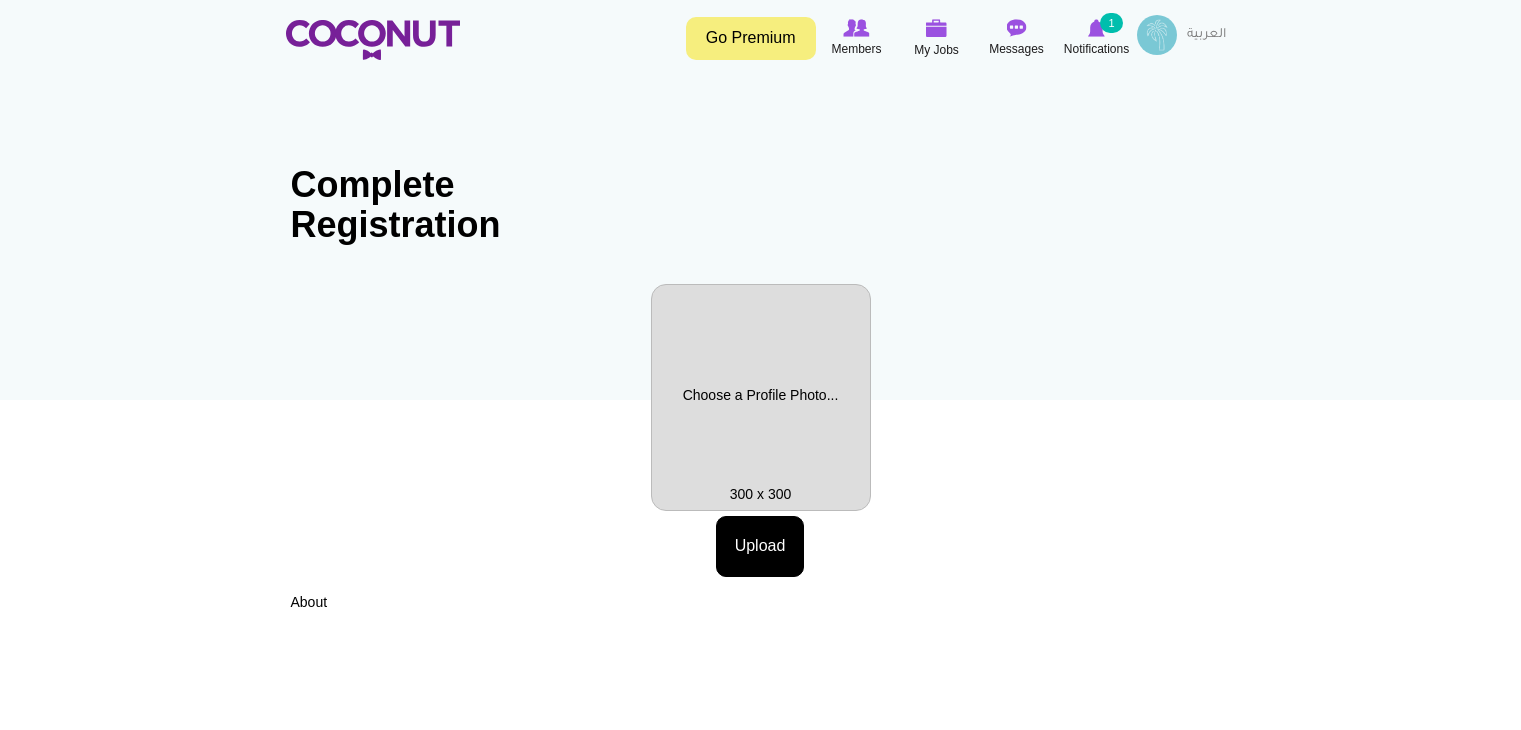 scroll, scrollTop: 0, scrollLeft: 0, axis: both 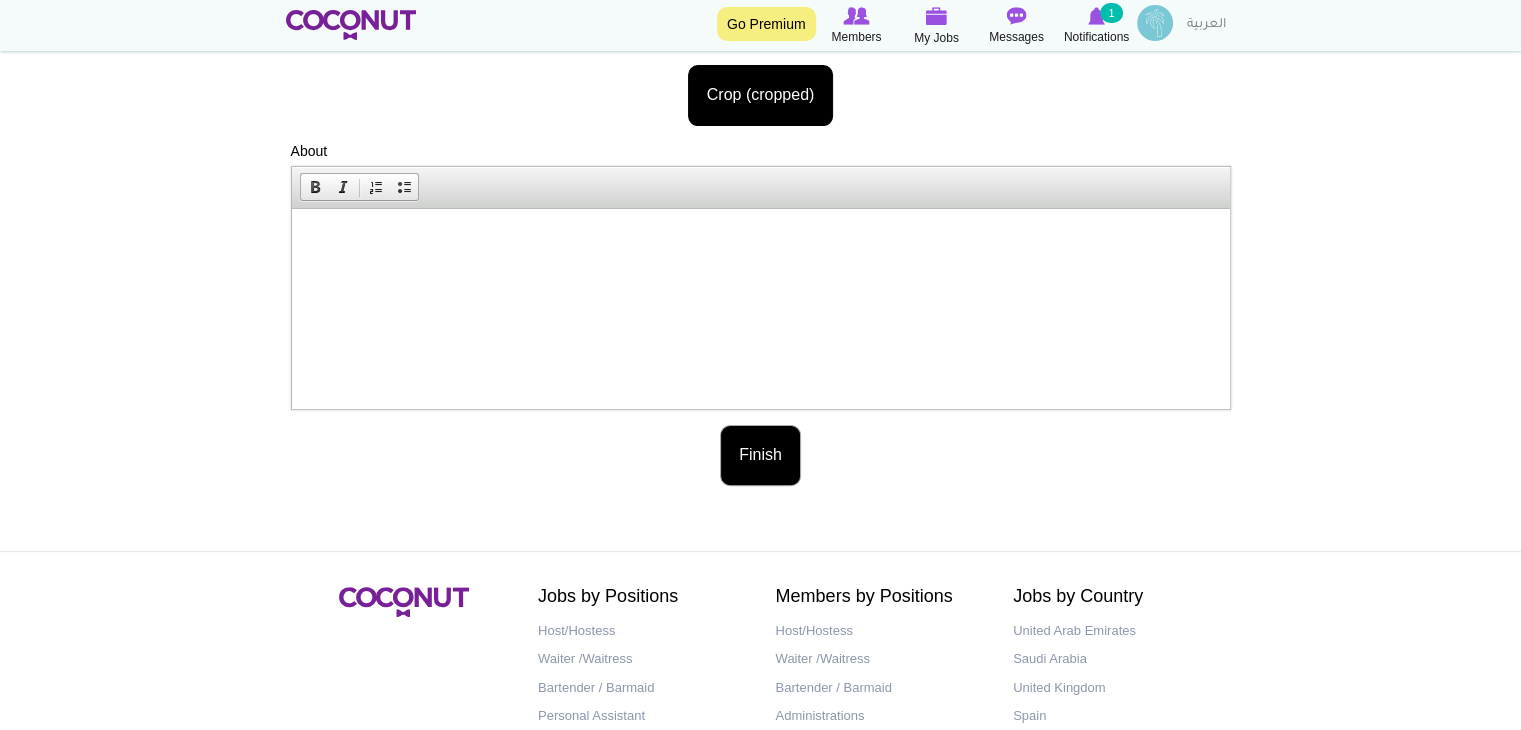 click on "Finish" at bounding box center [760, 455] 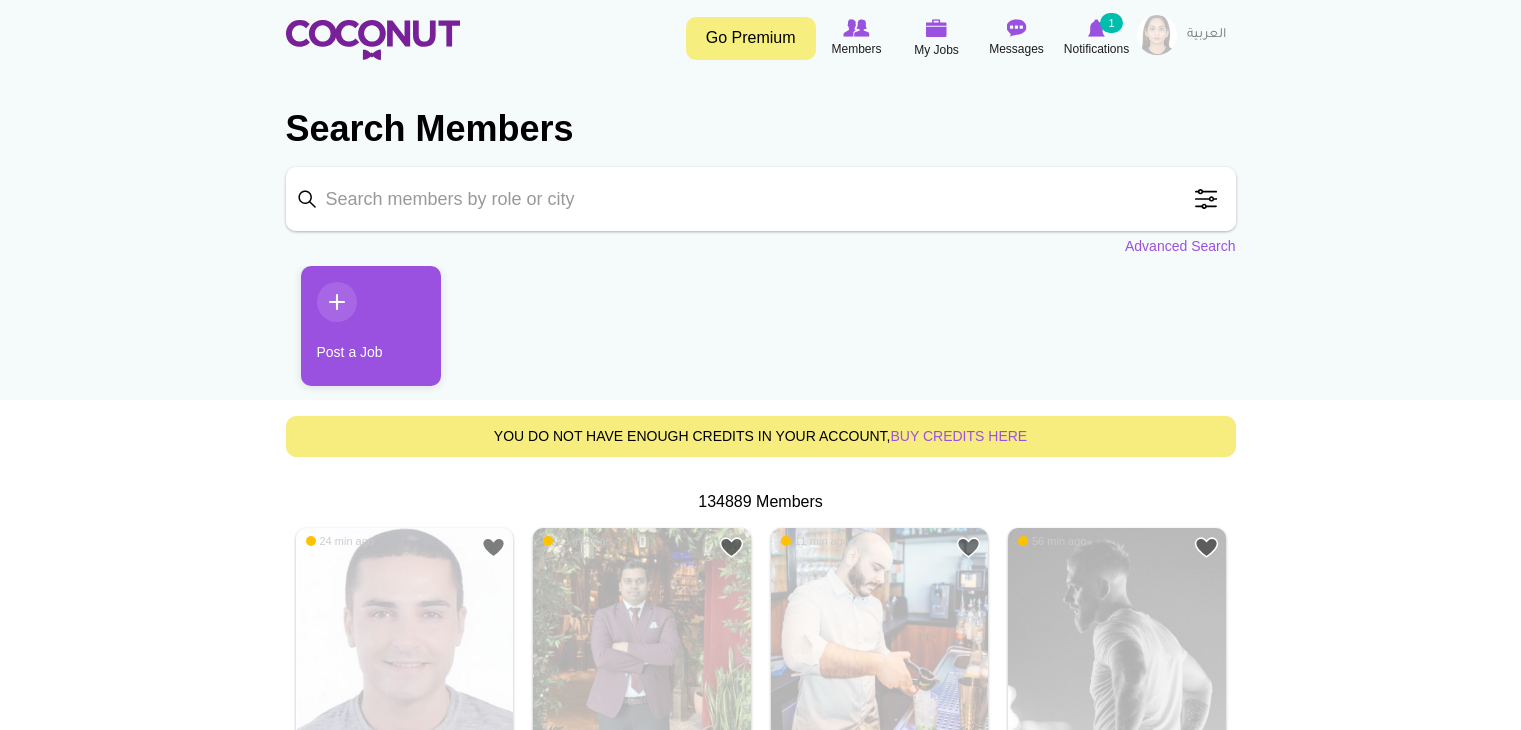 scroll, scrollTop: 0, scrollLeft: 0, axis: both 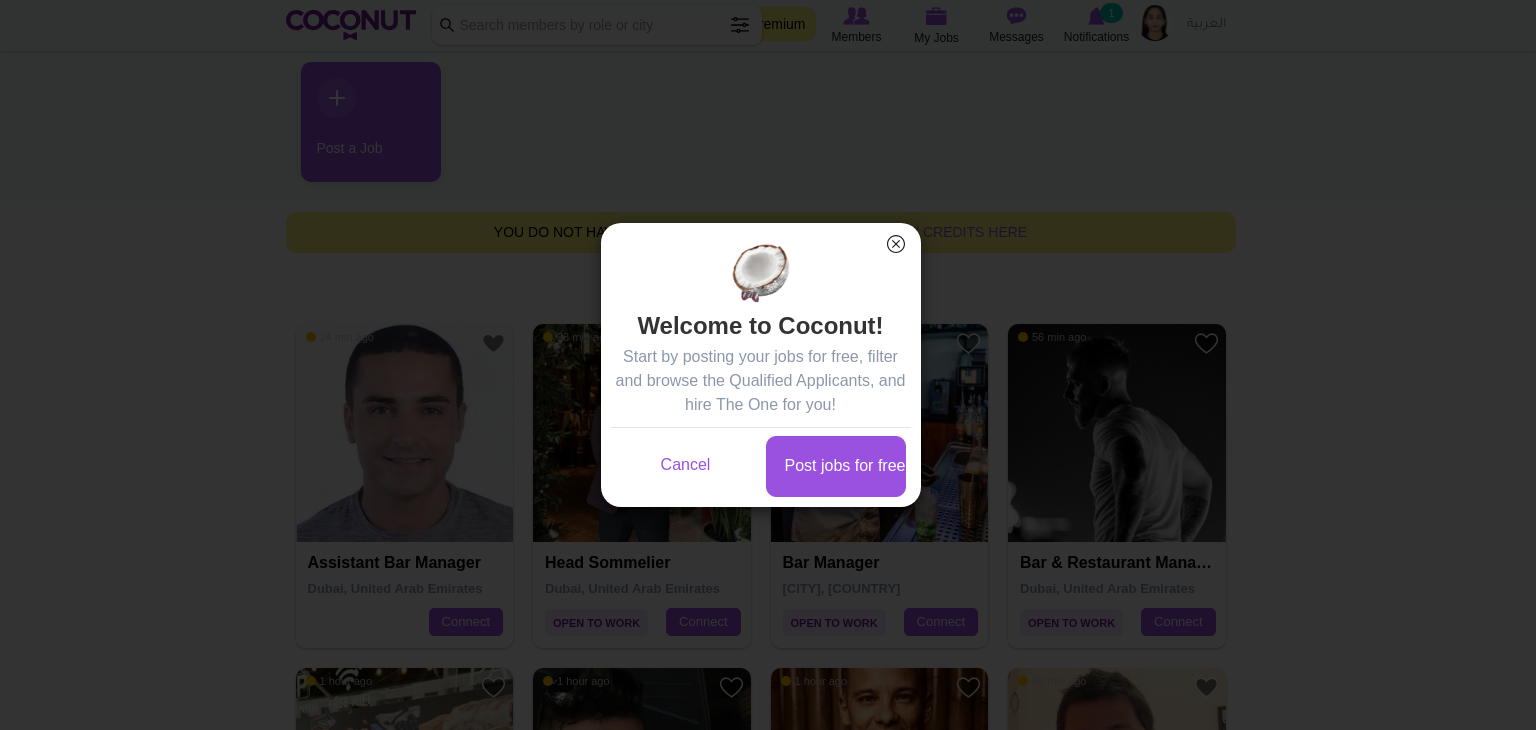 click on "×" at bounding box center (896, 244) 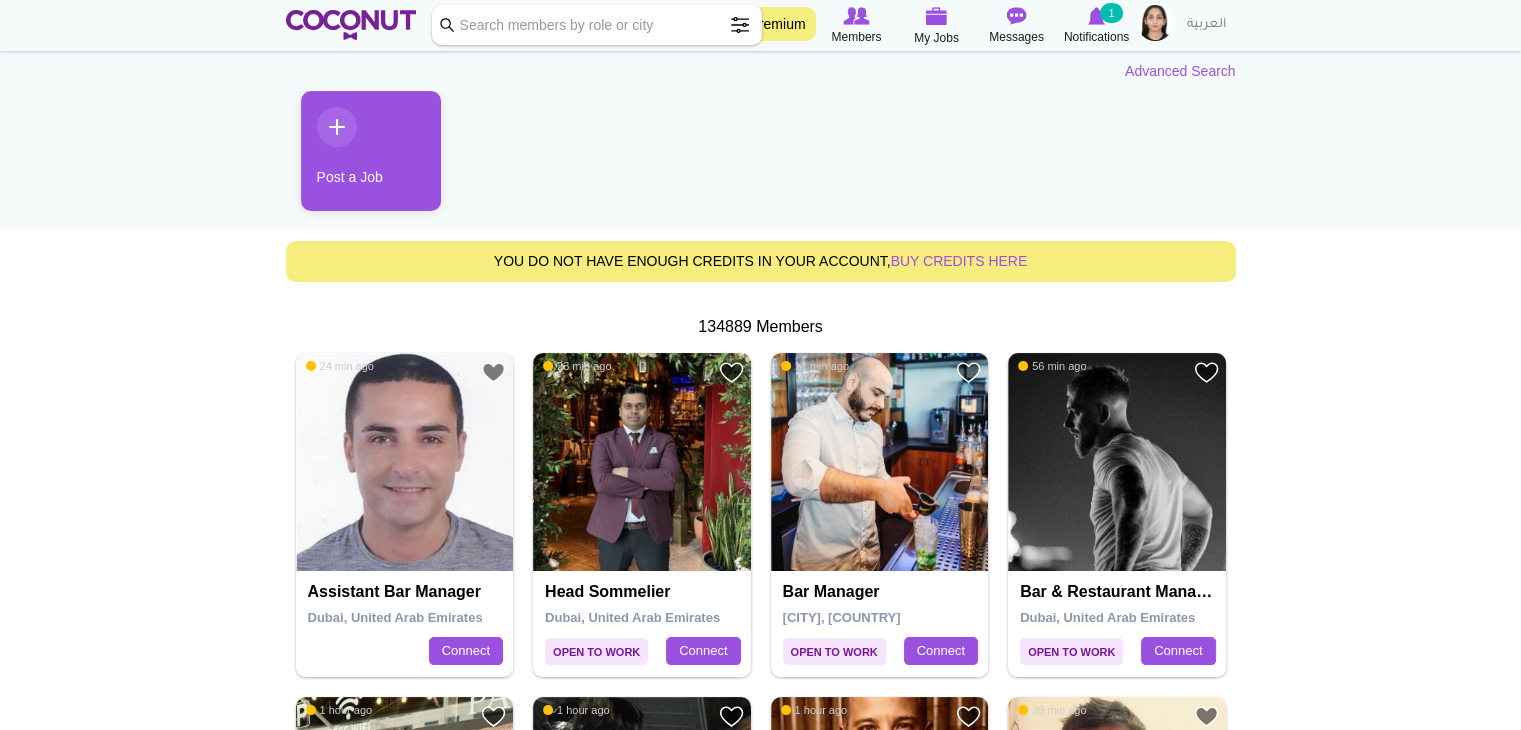scroll, scrollTop: 0, scrollLeft: 0, axis: both 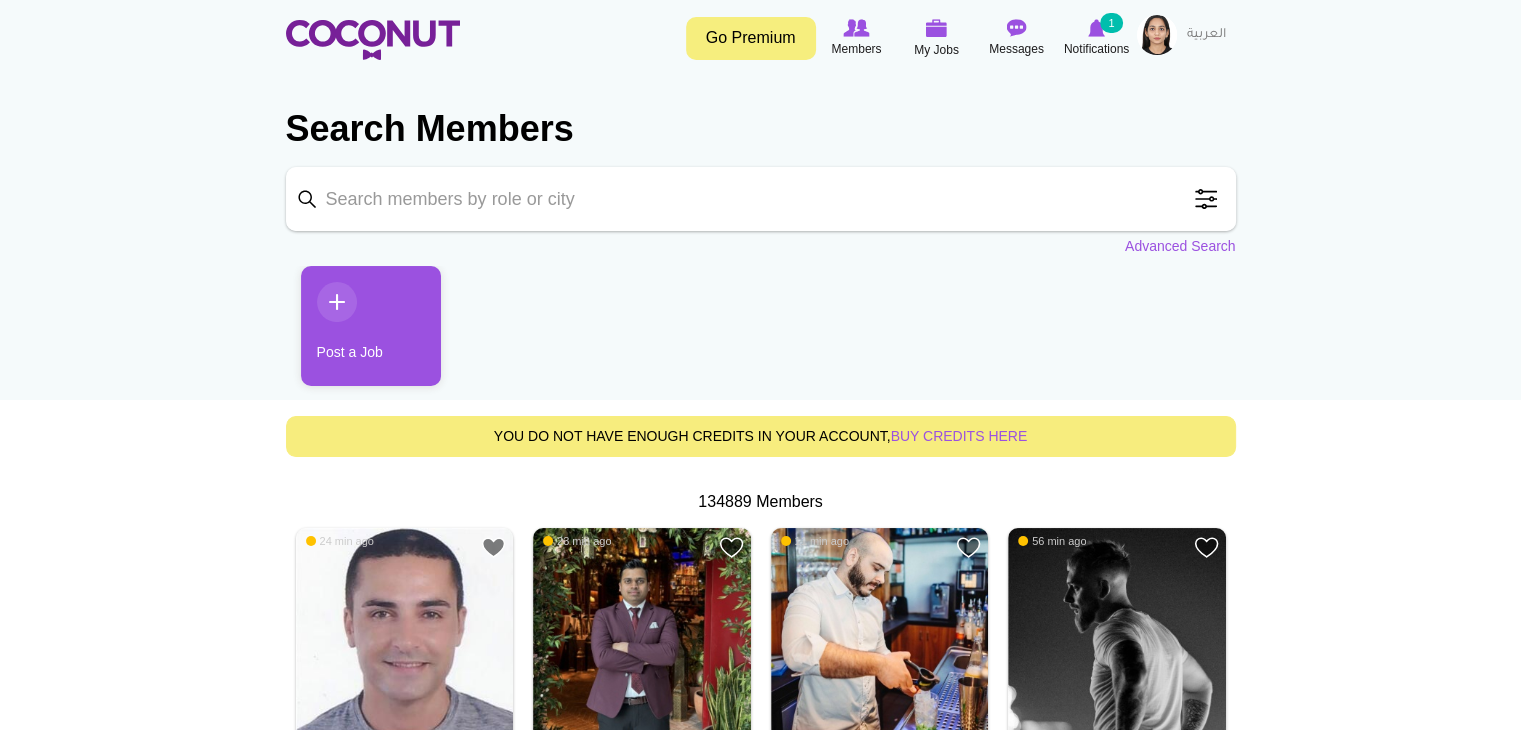 click on "Keyword" at bounding box center [761, 199] 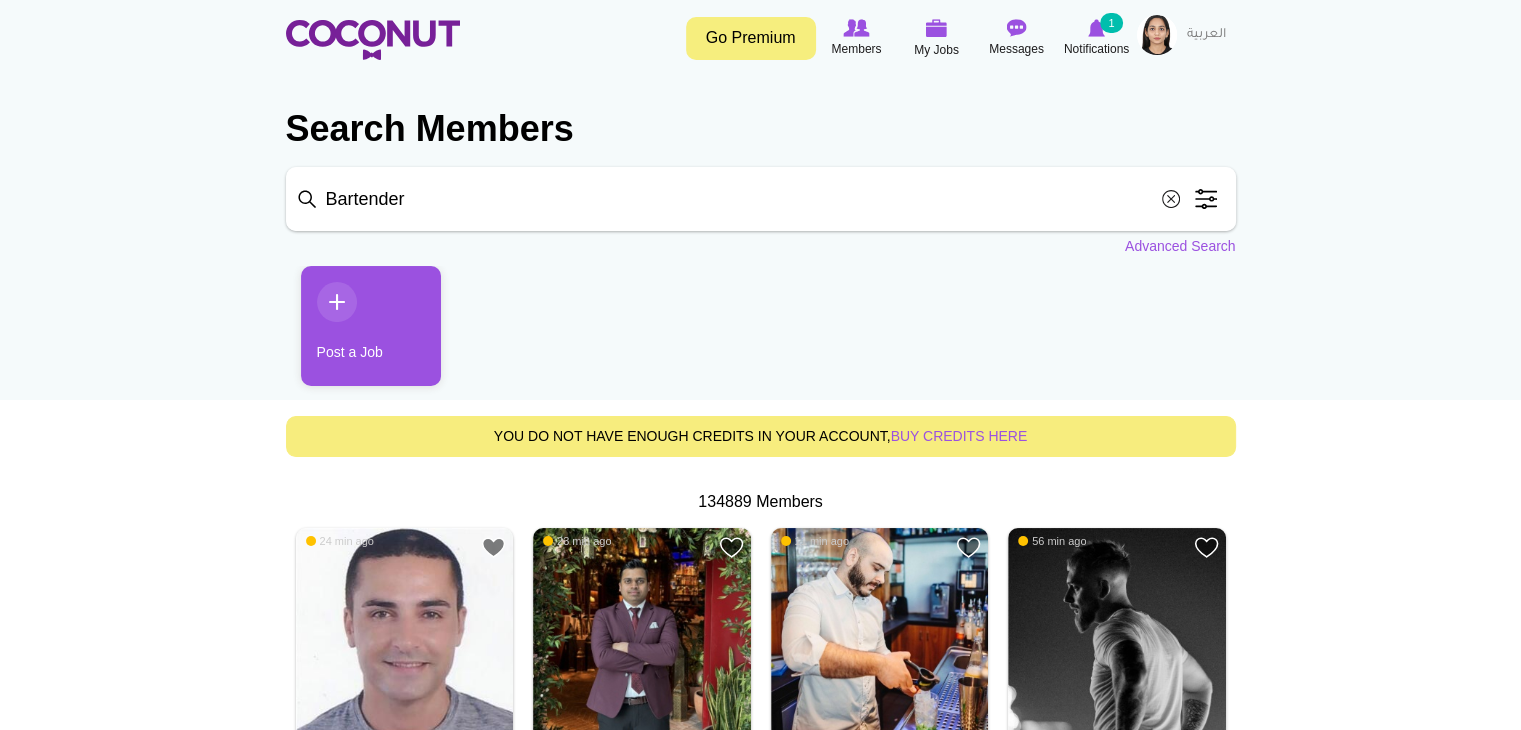 type on "Bartender" 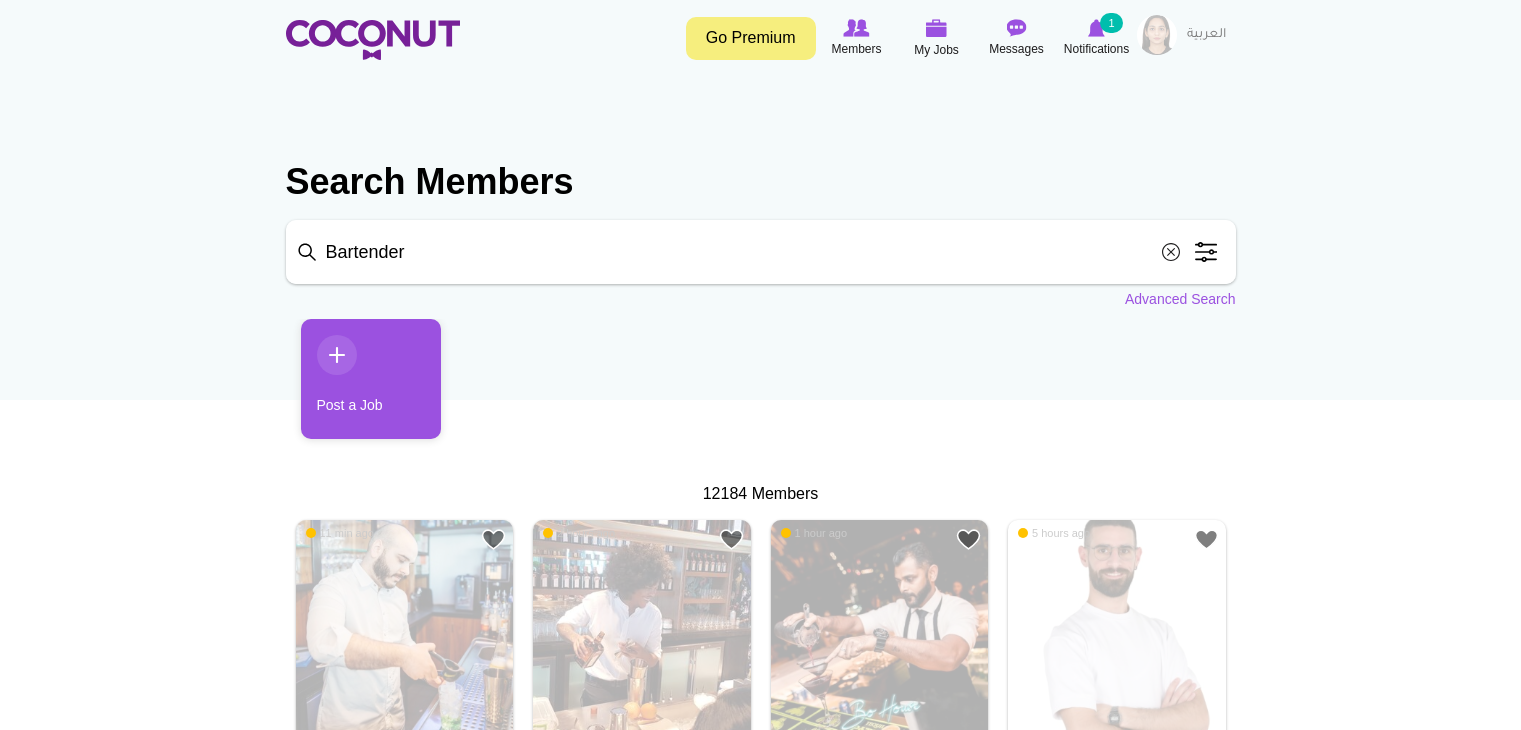 scroll, scrollTop: 0, scrollLeft: 0, axis: both 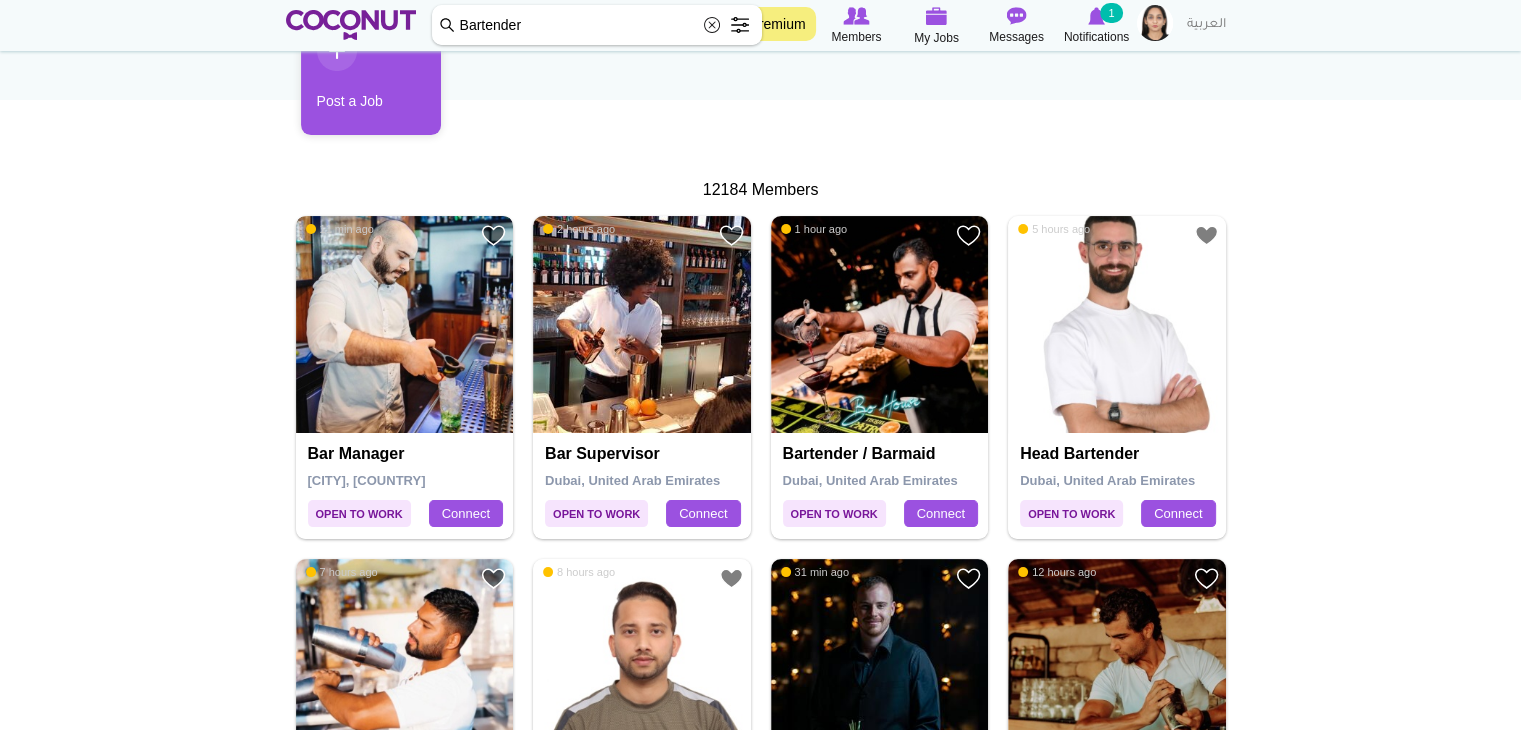 click at bounding box center (405, 325) 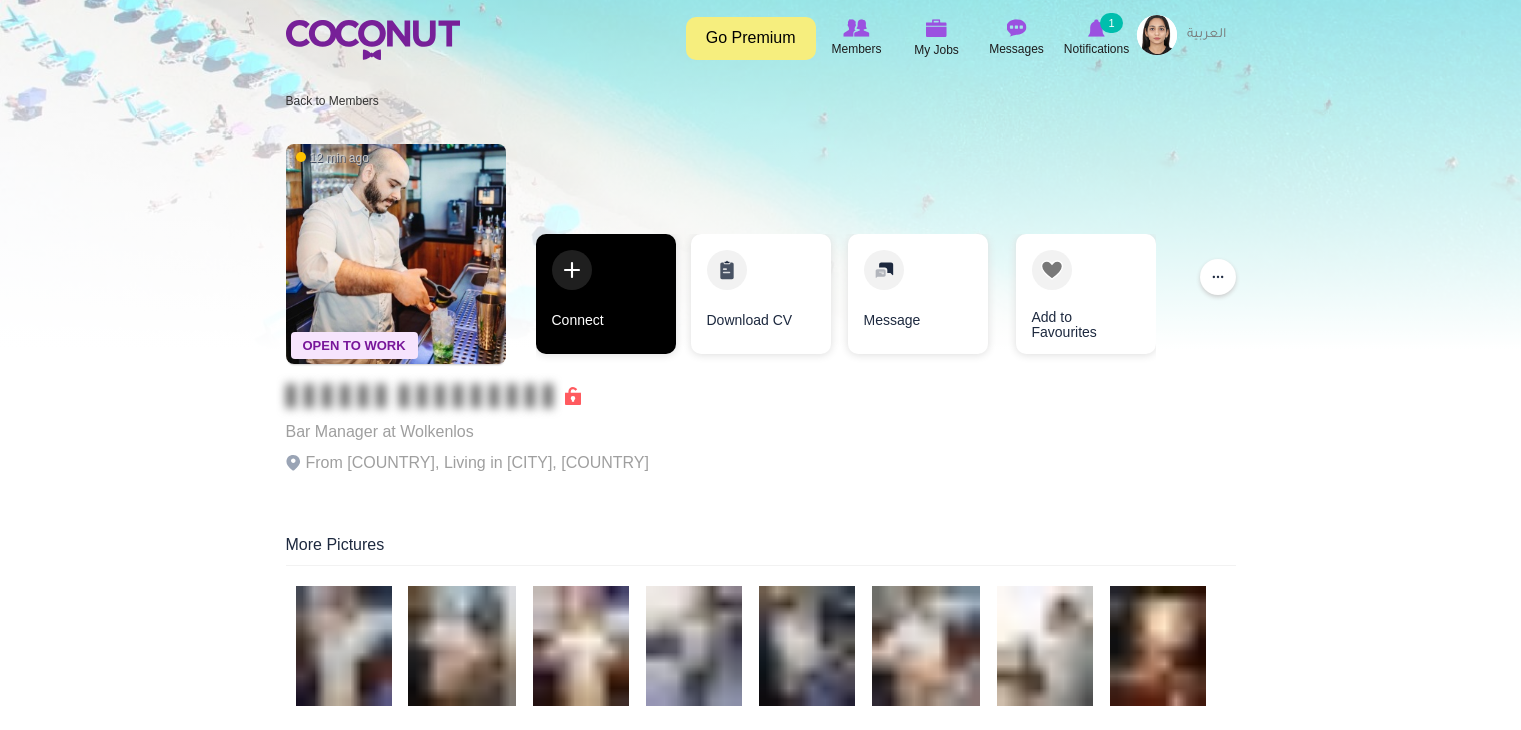 scroll, scrollTop: 0, scrollLeft: 0, axis: both 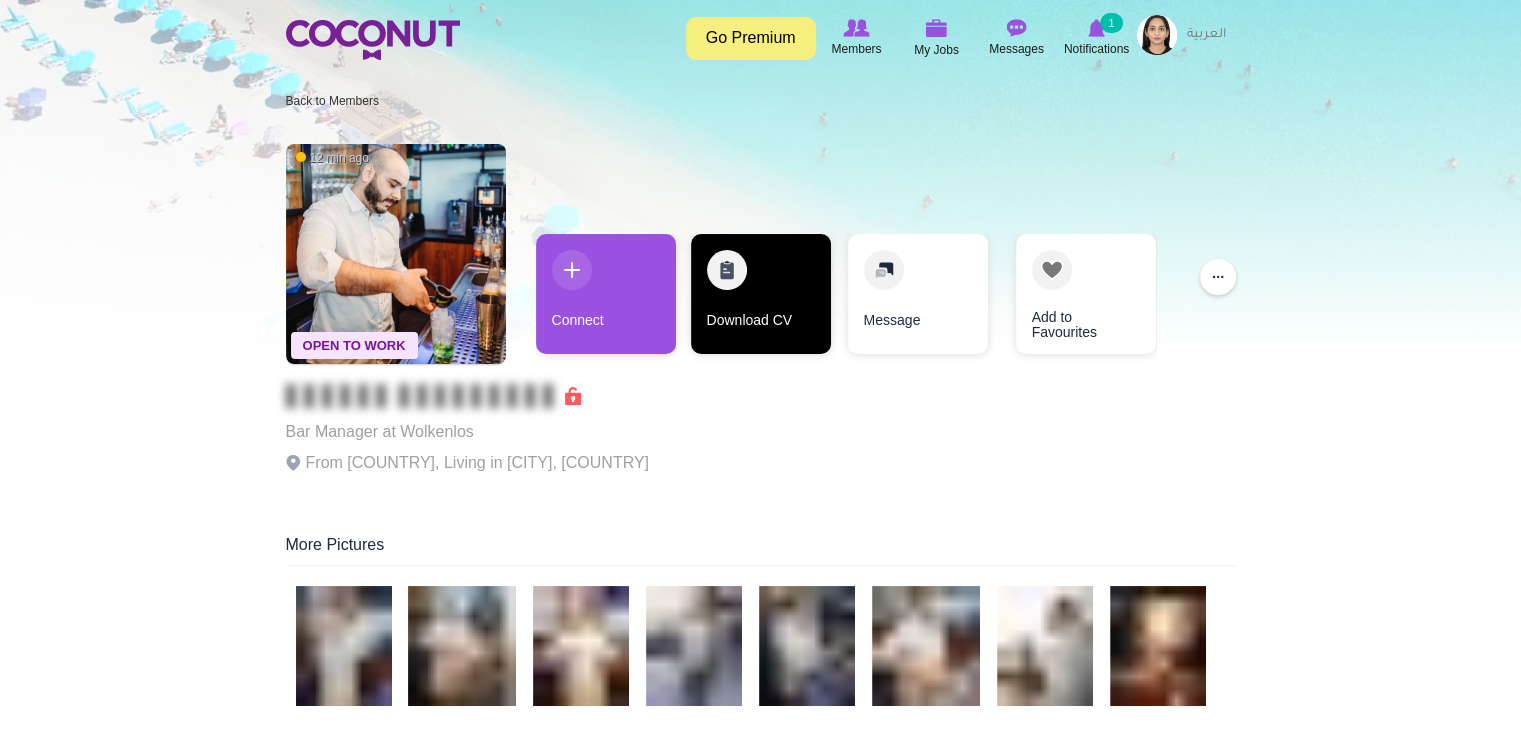 click on "Download CV" at bounding box center (761, 294) 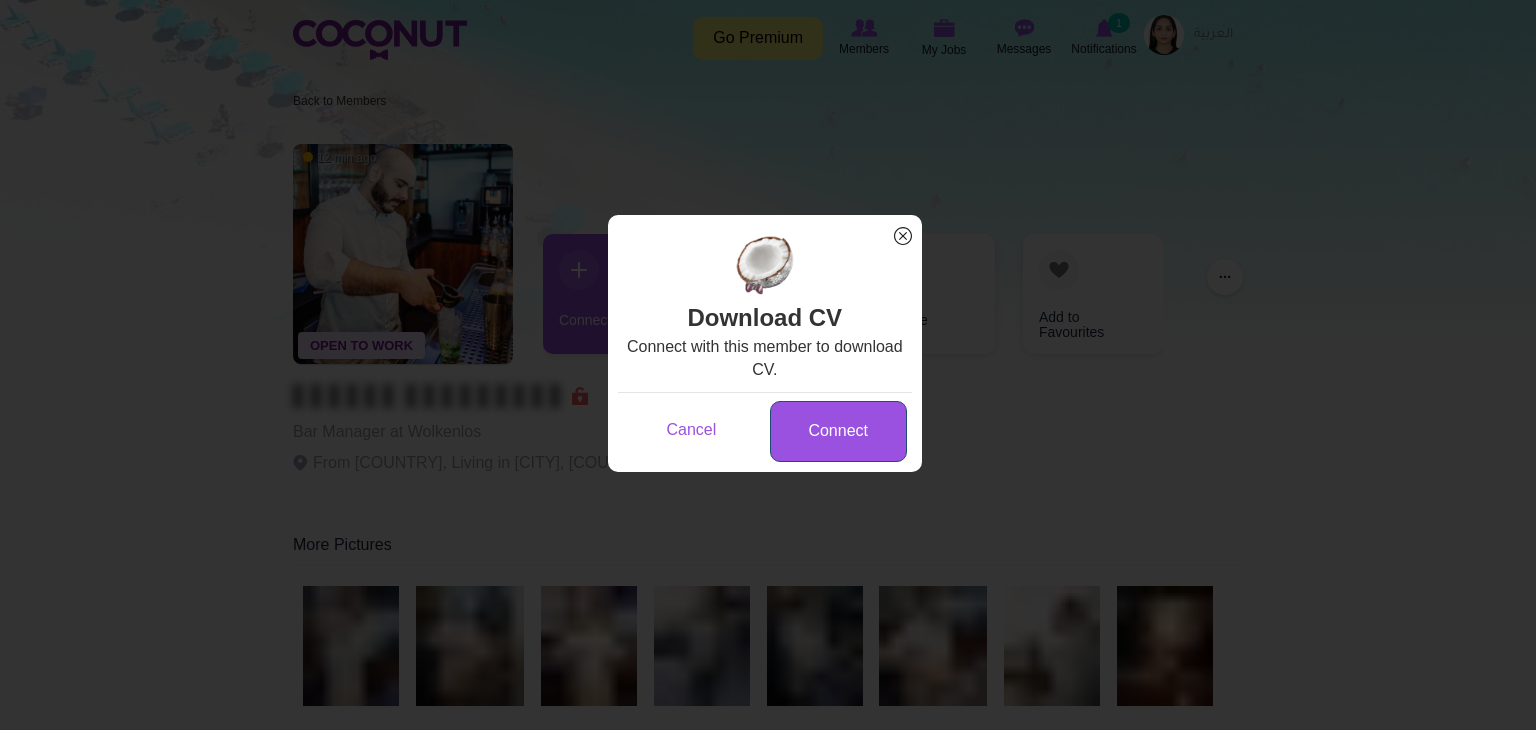 click on "Connect" at bounding box center [838, 431] 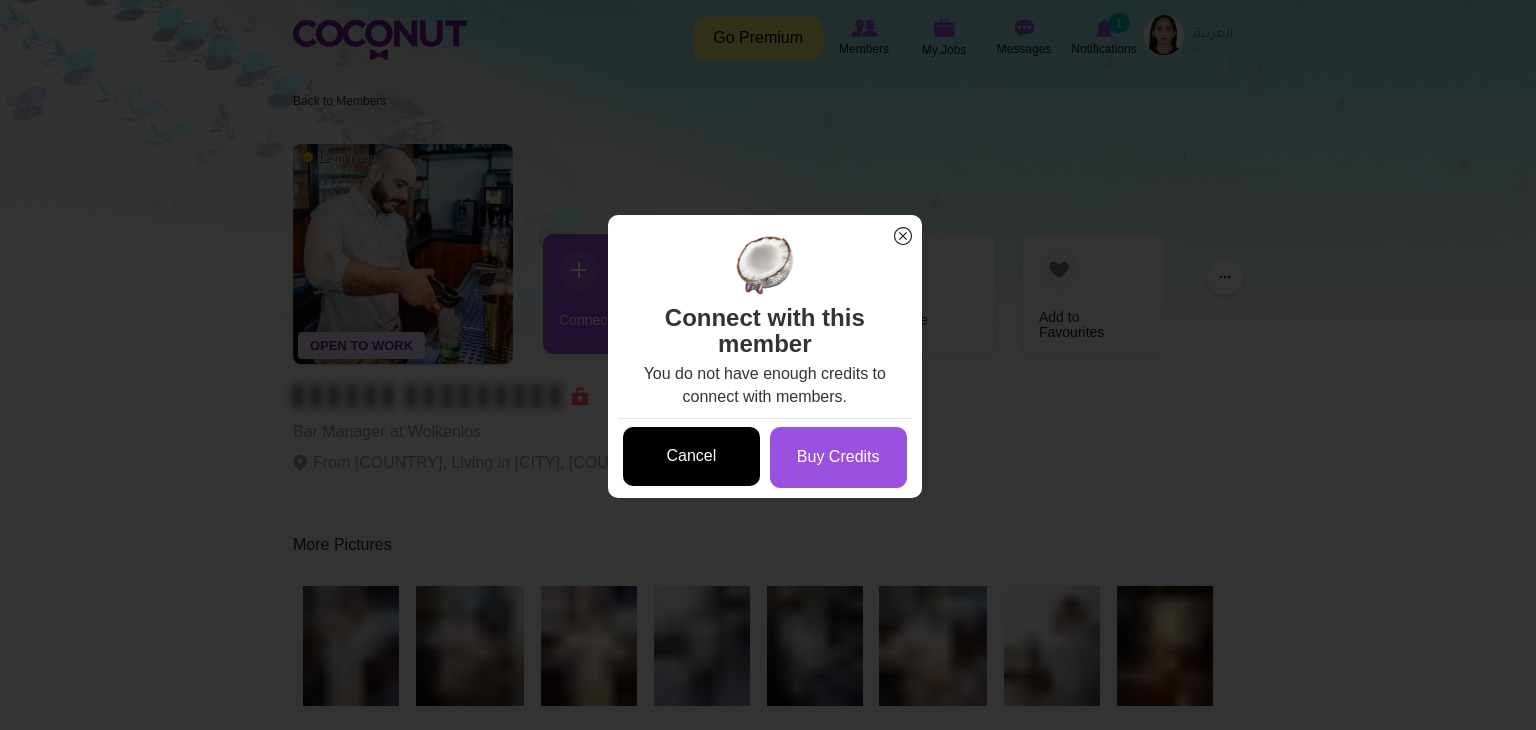 click on "Cancel" at bounding box center (691, 456) 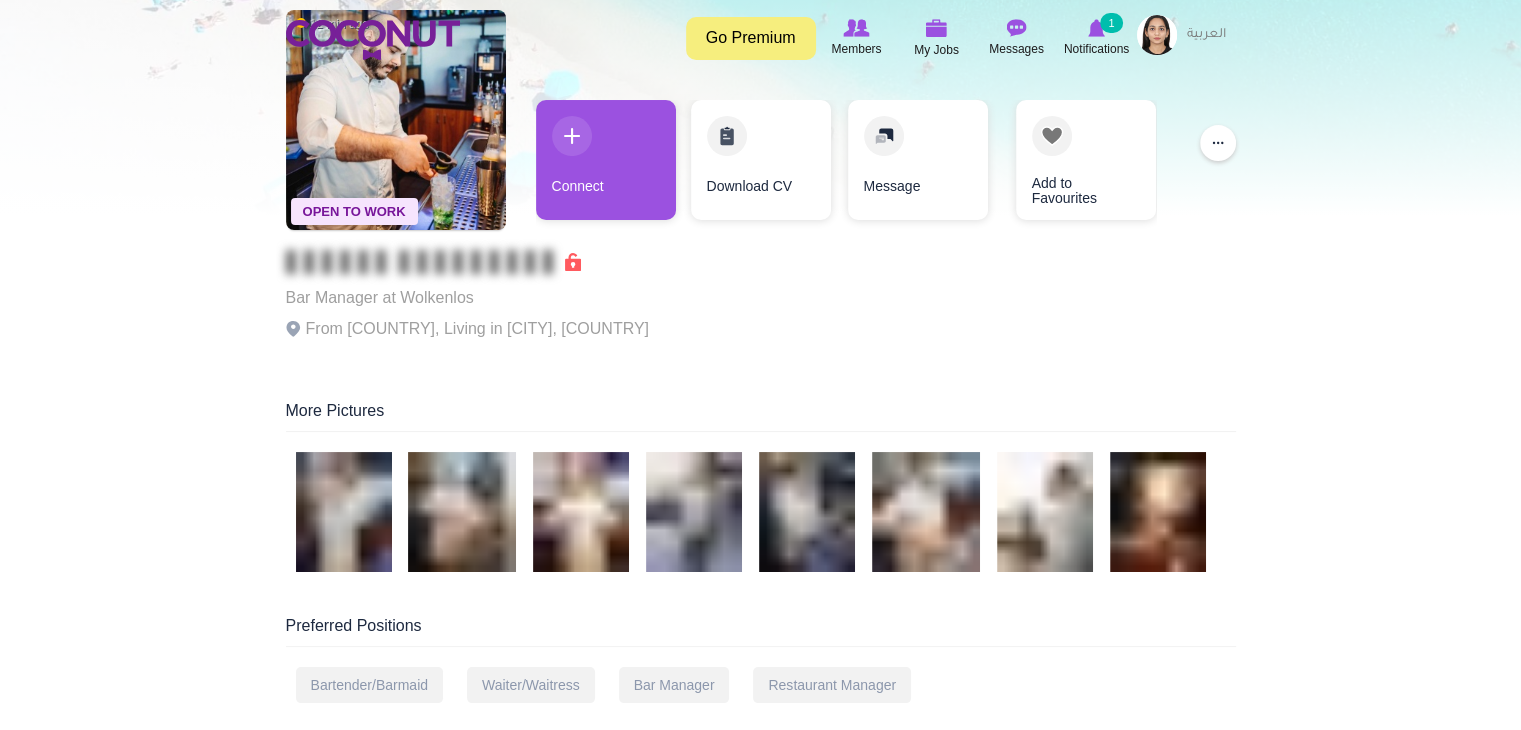 scroll, scrollTop: 0, scrollLeft: 0, axis: both 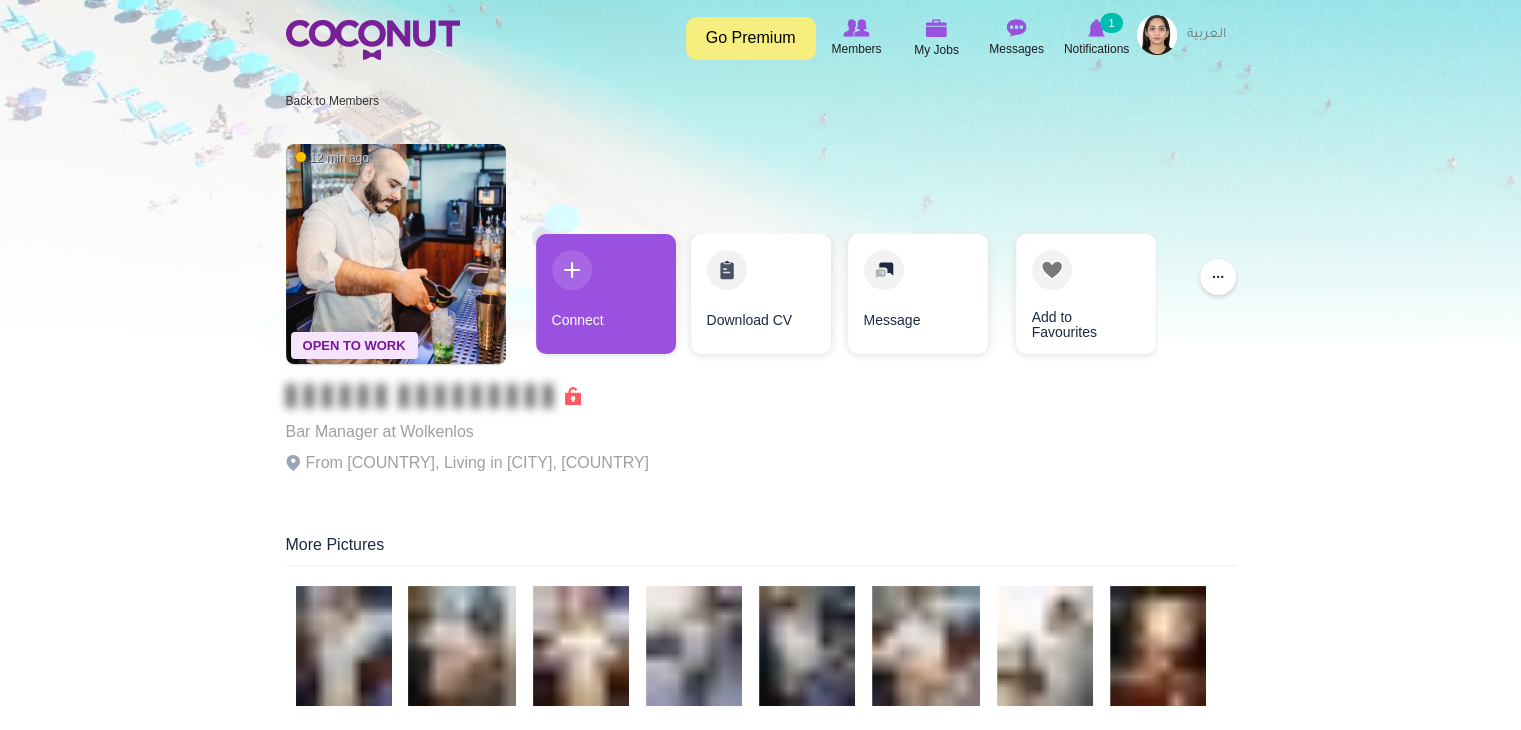 click on "Go Premium" at bounding box center (751, 38) 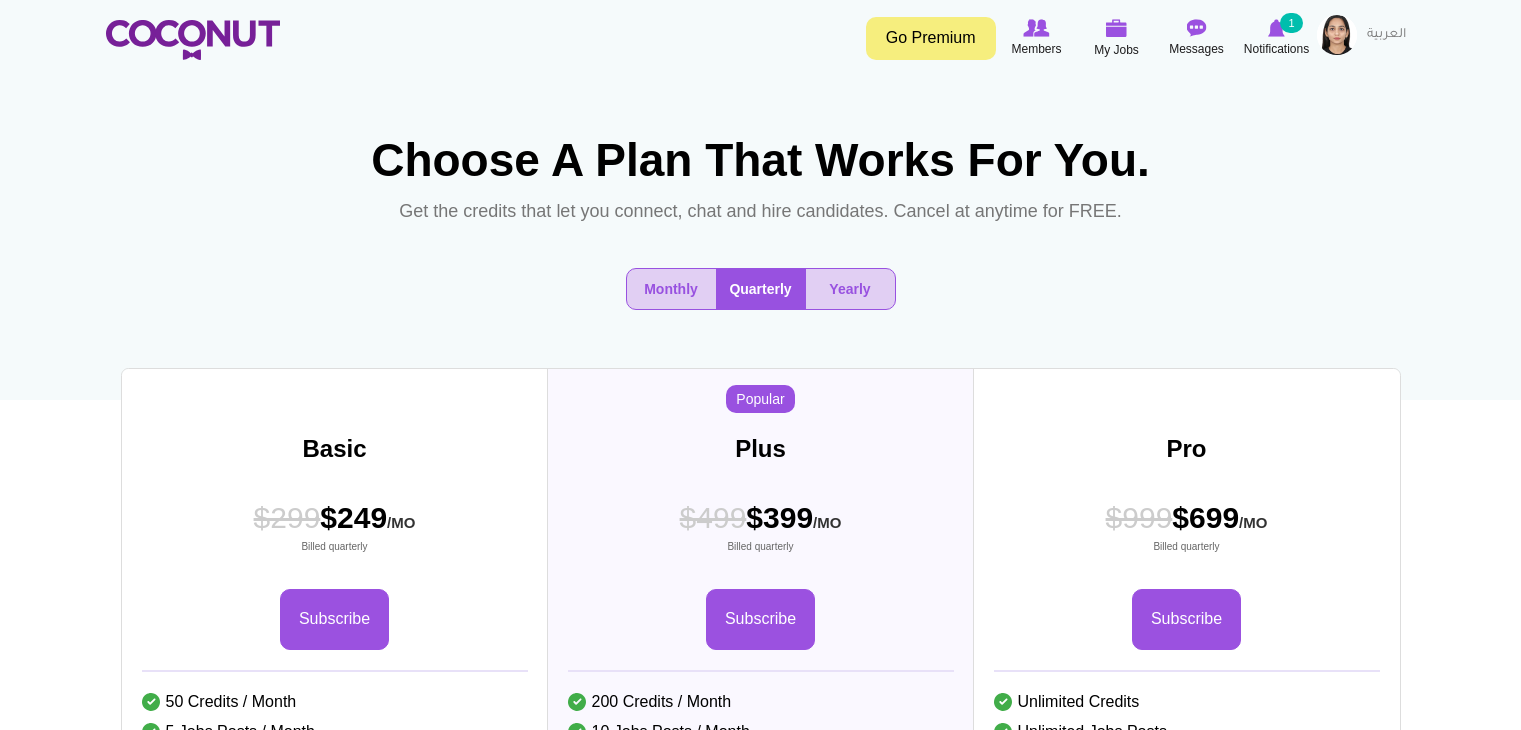 scroll, scrollTop: 0, scrollLeft: 0, axis: both 